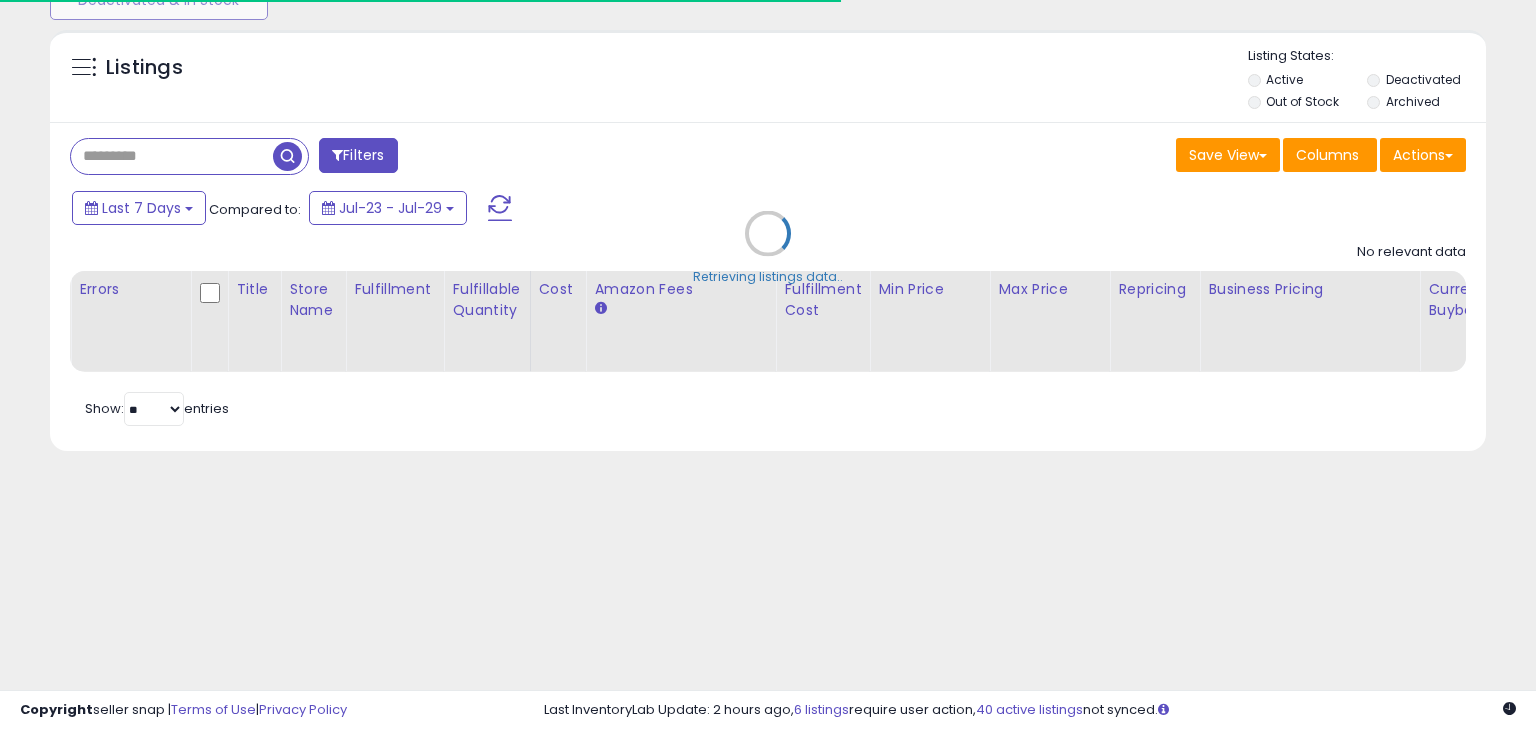 scroll, scrollTop: 165, scrollLeft: 0, axis: vertical 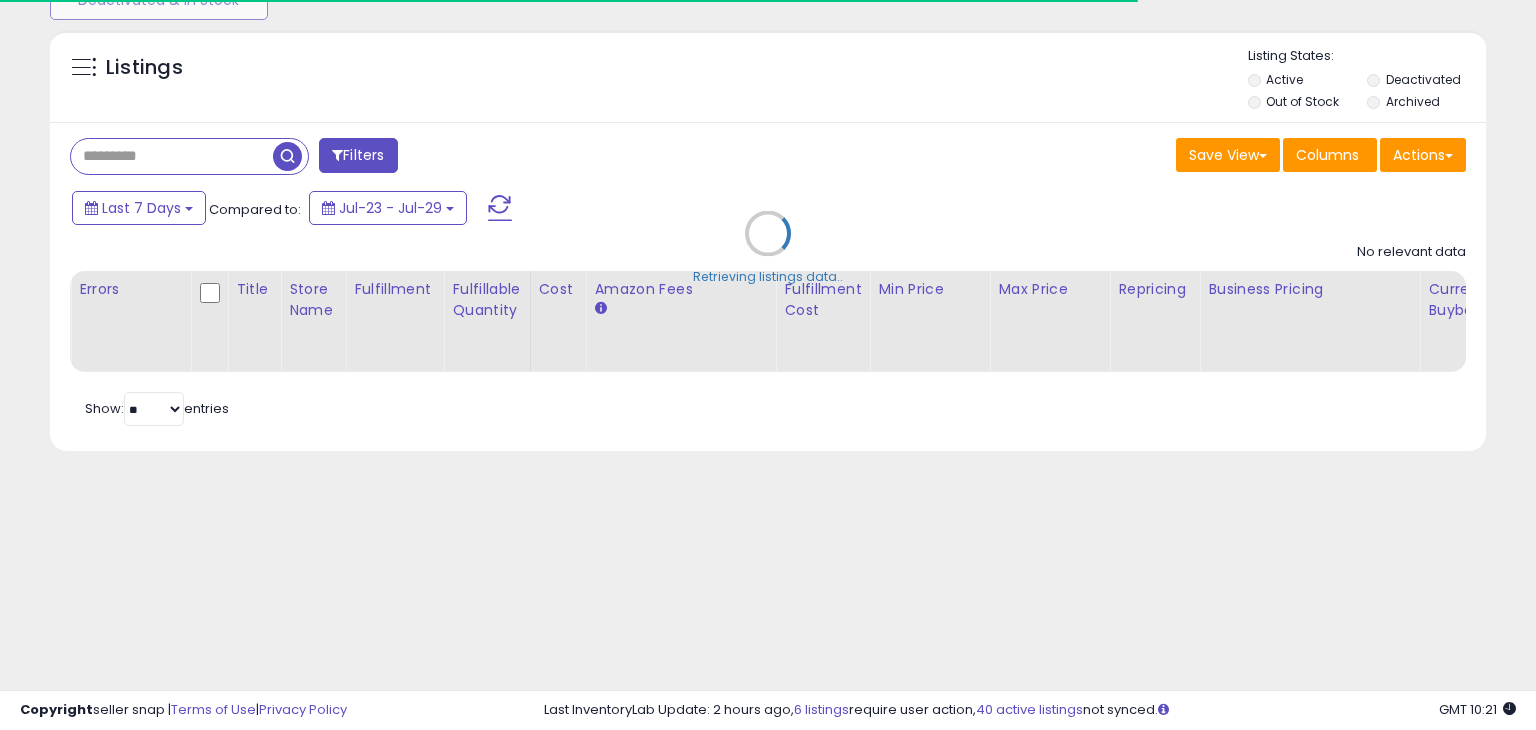 type on "**********" 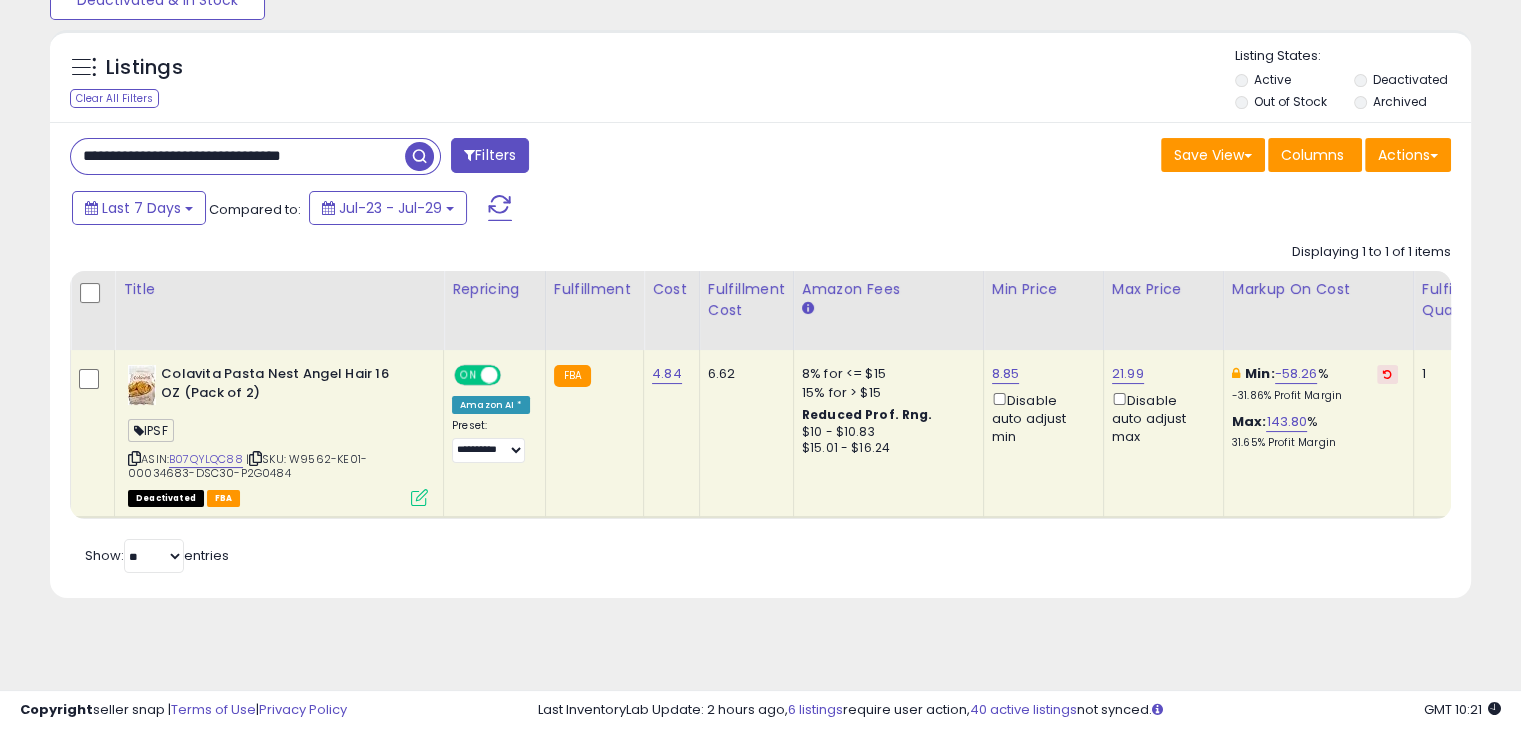 click on "**********" at bounding box center [238, 156] 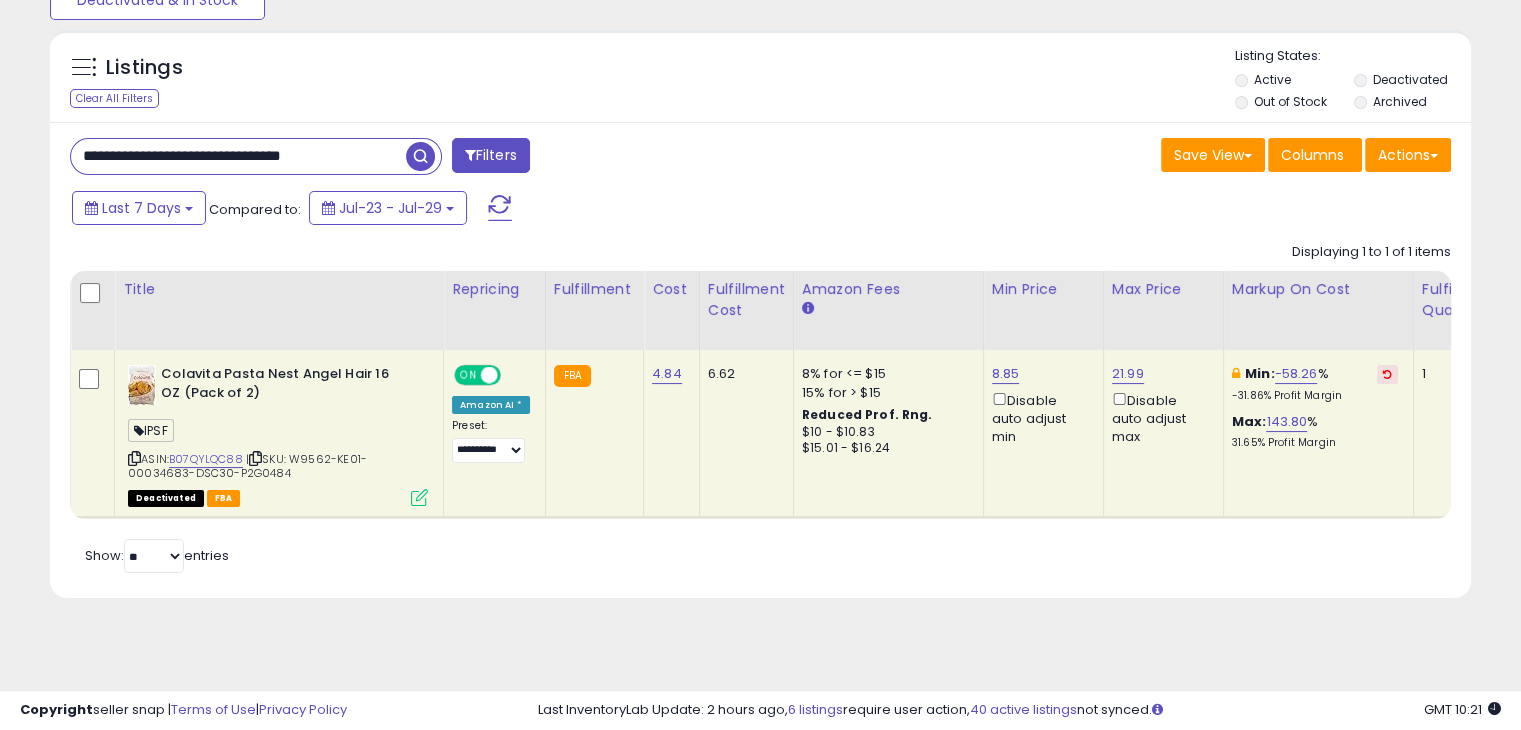 click on "**********" at bounding box center [238, 156] 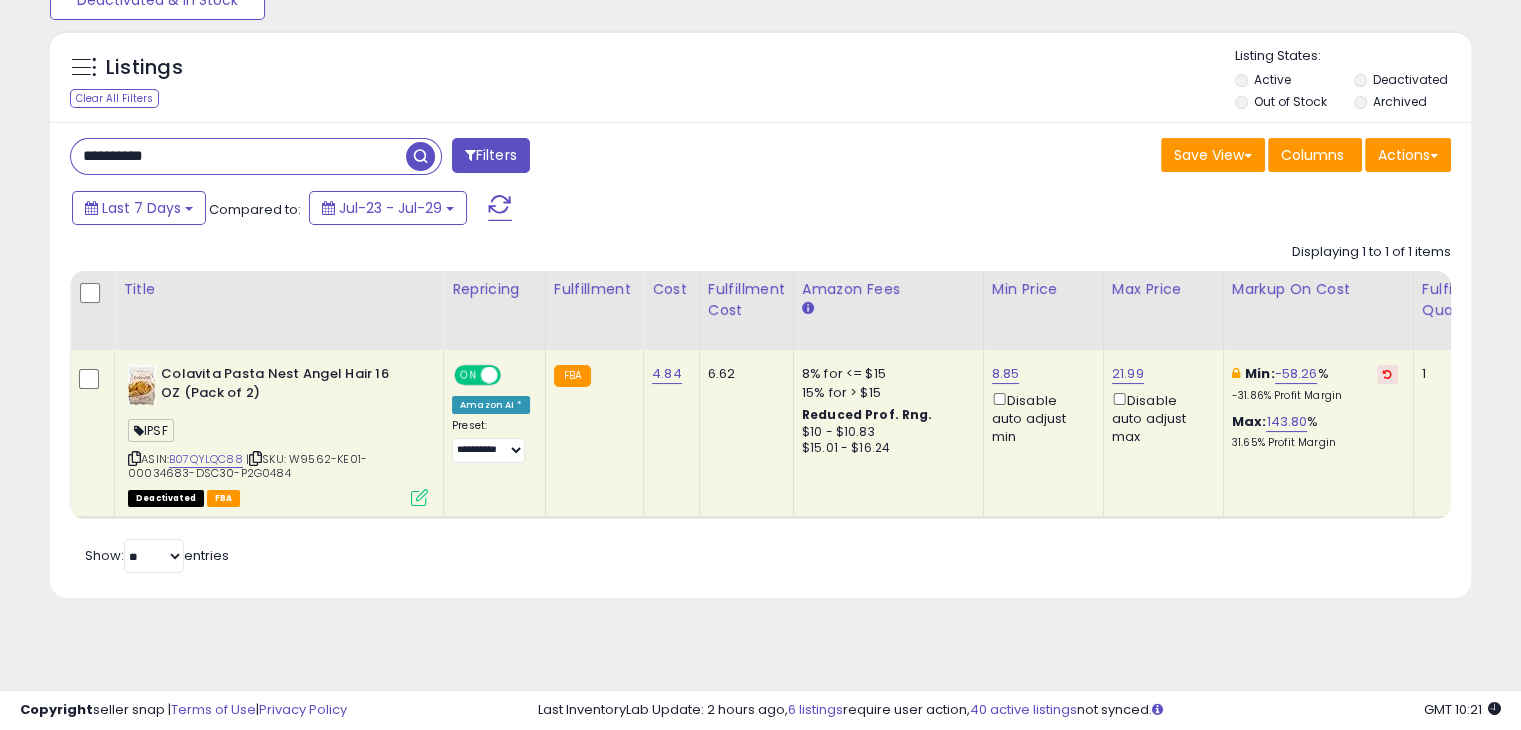 type on "**********" 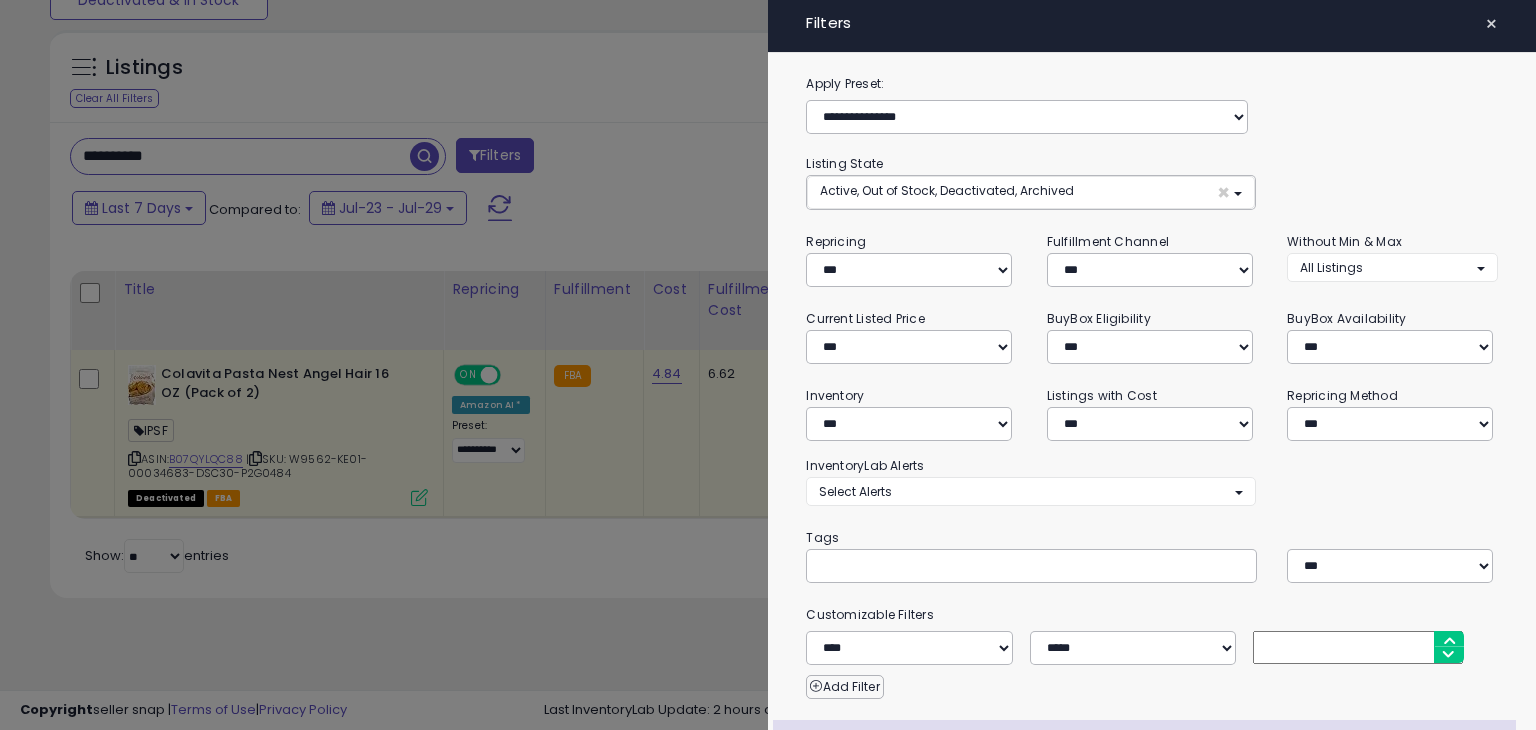 click at bounding box center (768, 365) 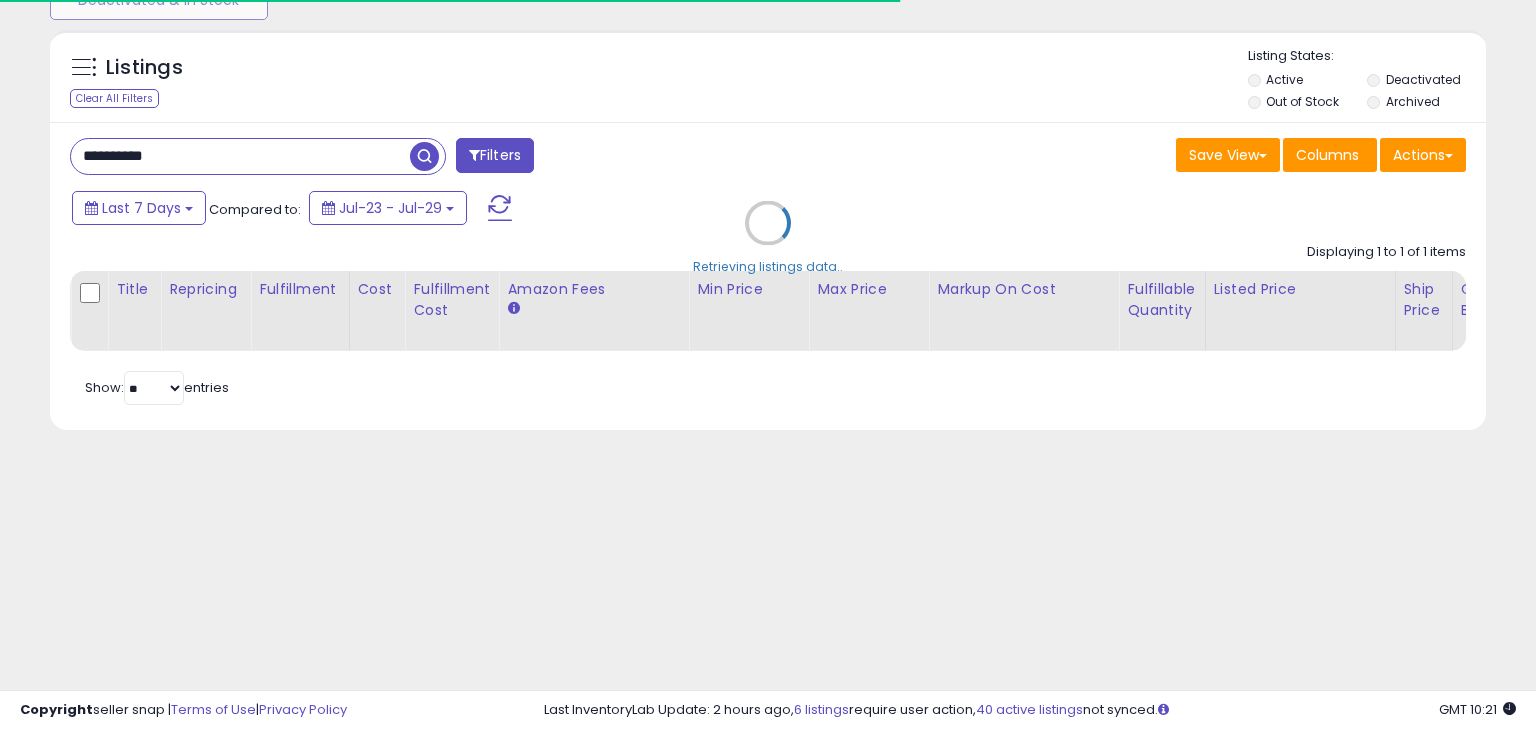 select on "*" 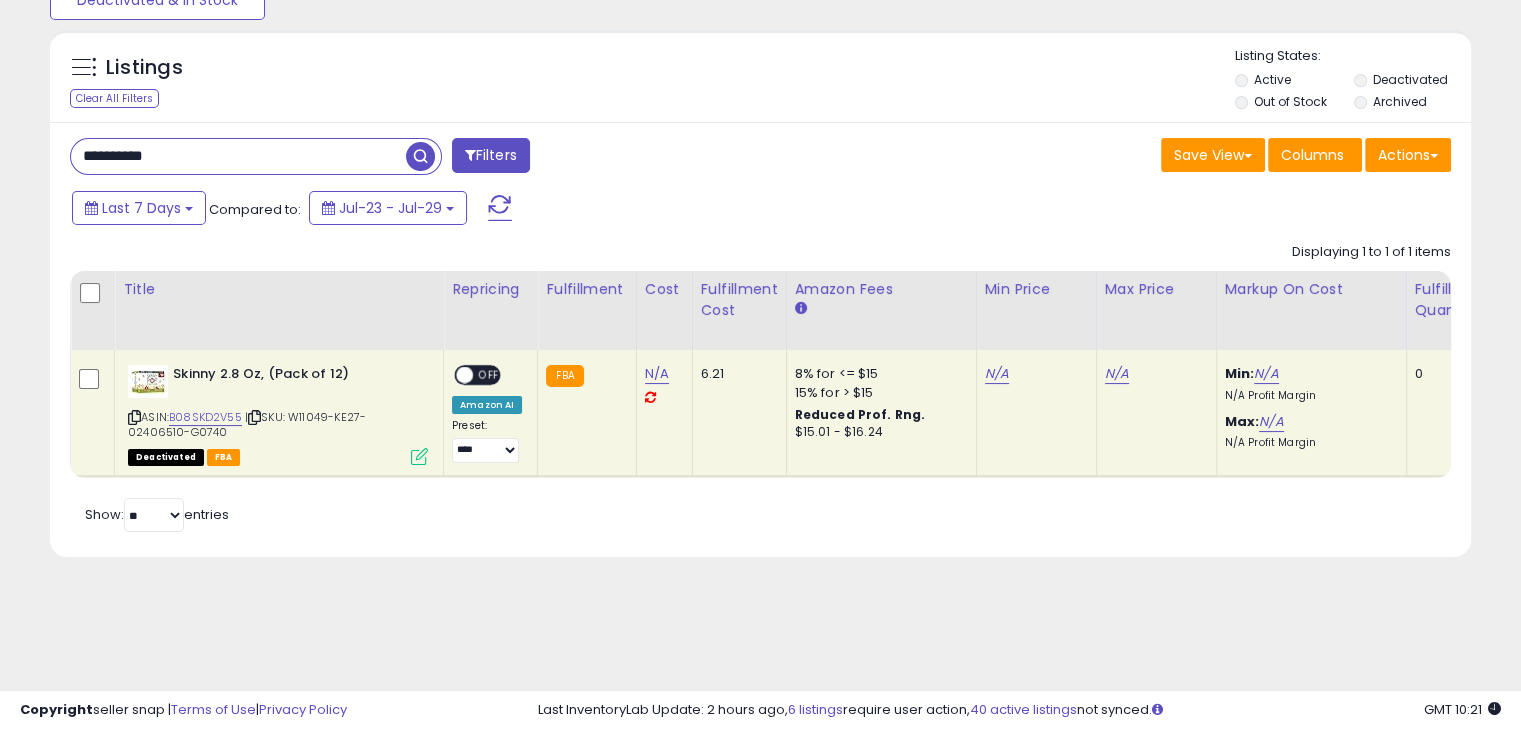 click on "Filters" at bounding box center [491, 155] 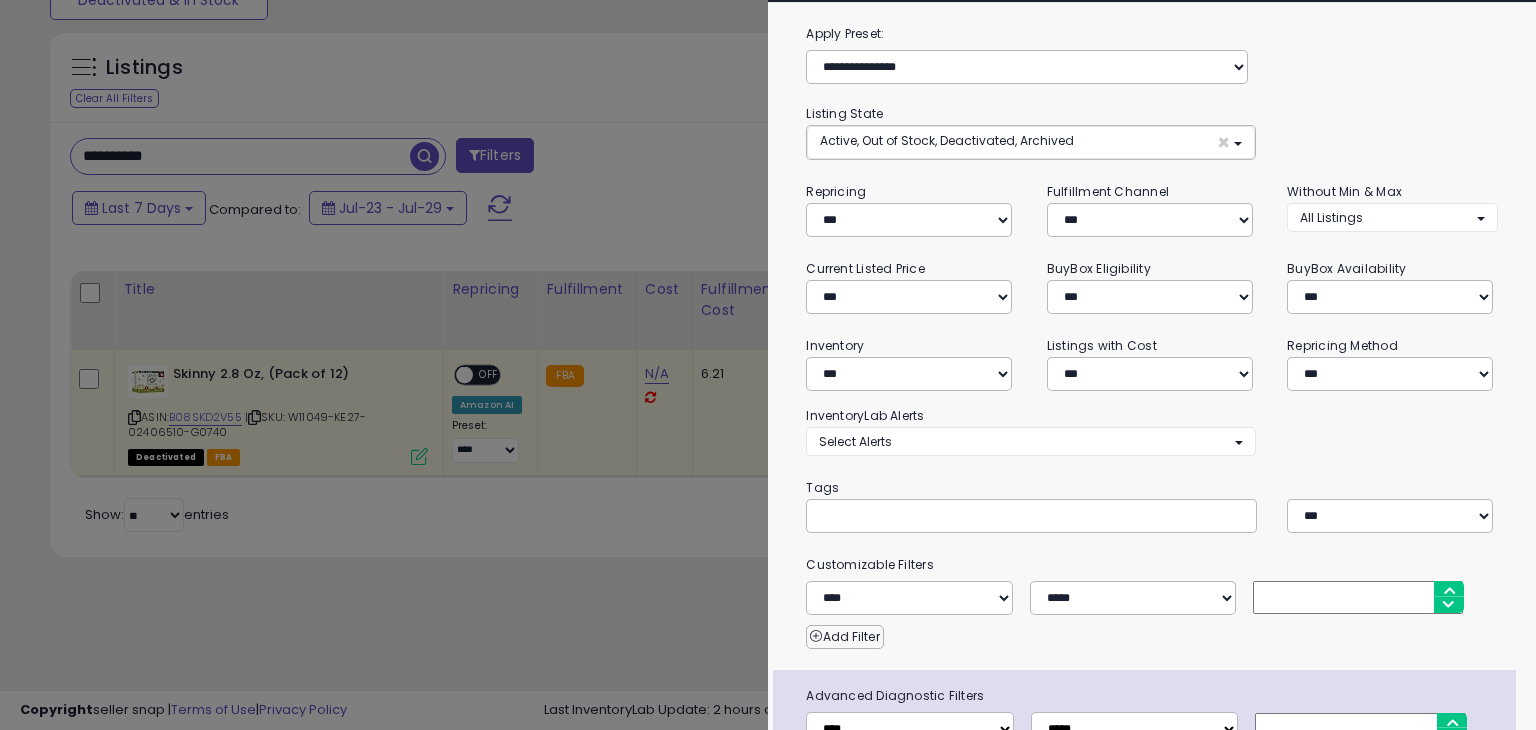 scroll, scrollTop: 184, scrollLeft: 0, axis: vertical 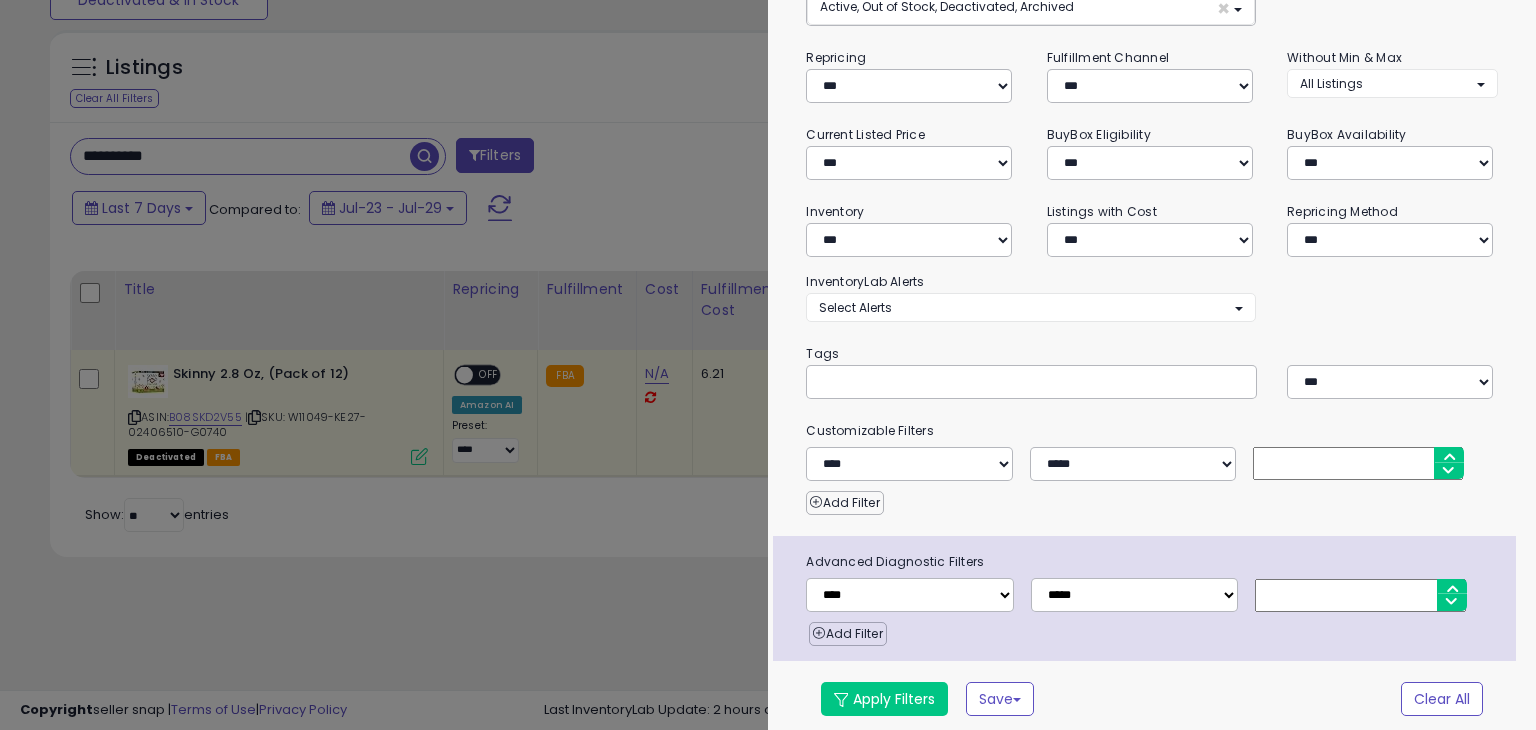 click on "**********" at bounding box center (1152, 313) 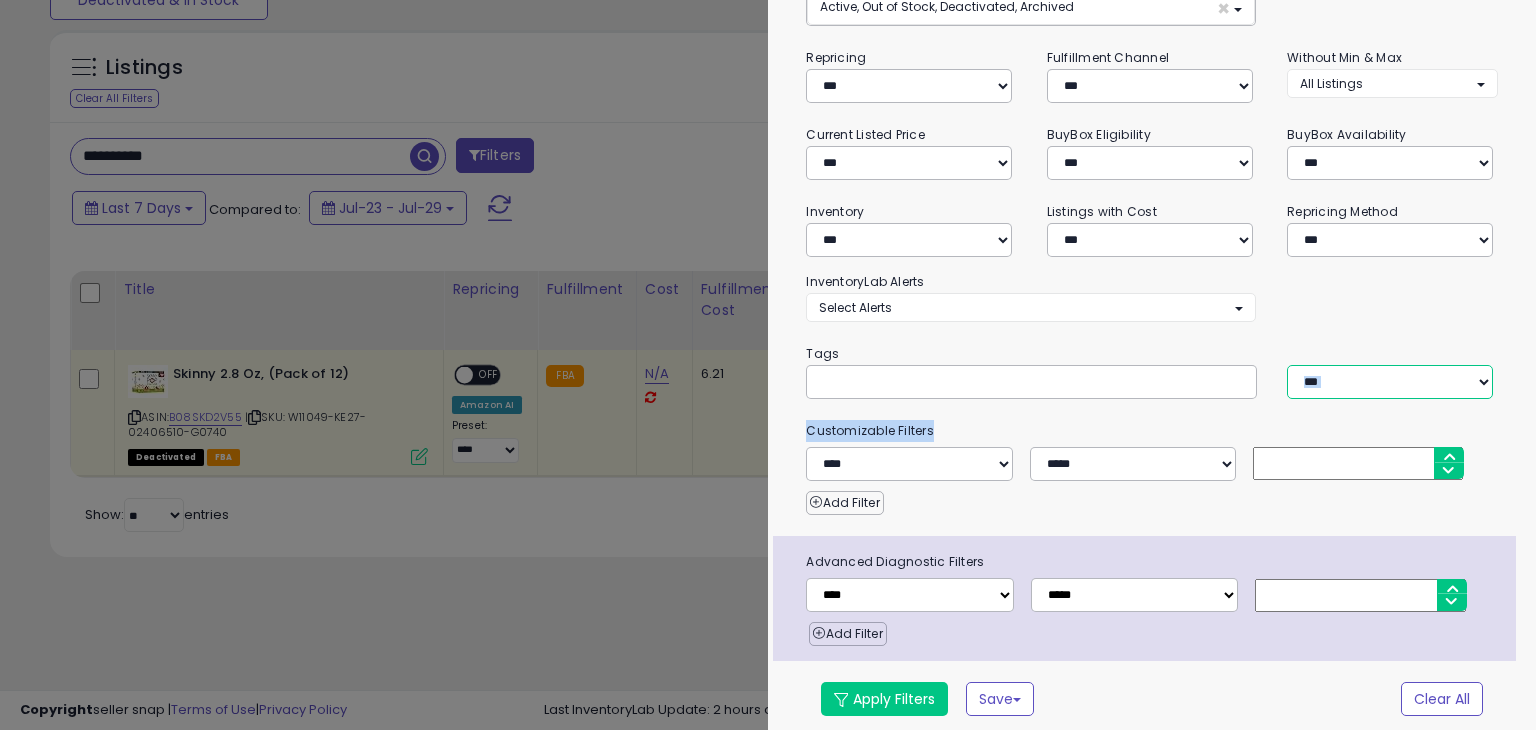 drag, startPoint x: 1305, startPoint y: 378, endPoint x: 1300, endPoint y: 389, distance: 12.083046 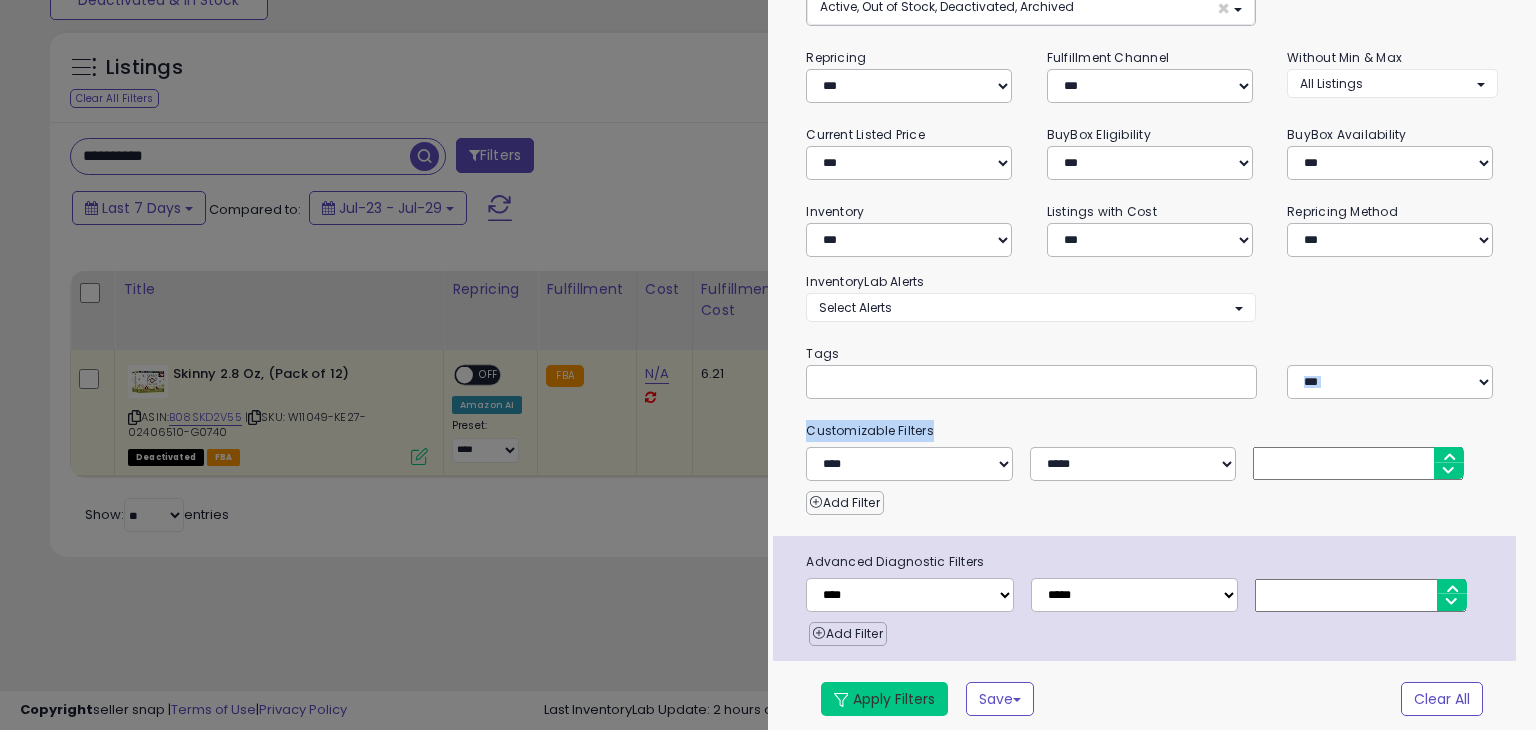 click on "Apply Filters" at bounding box center (884, 699) 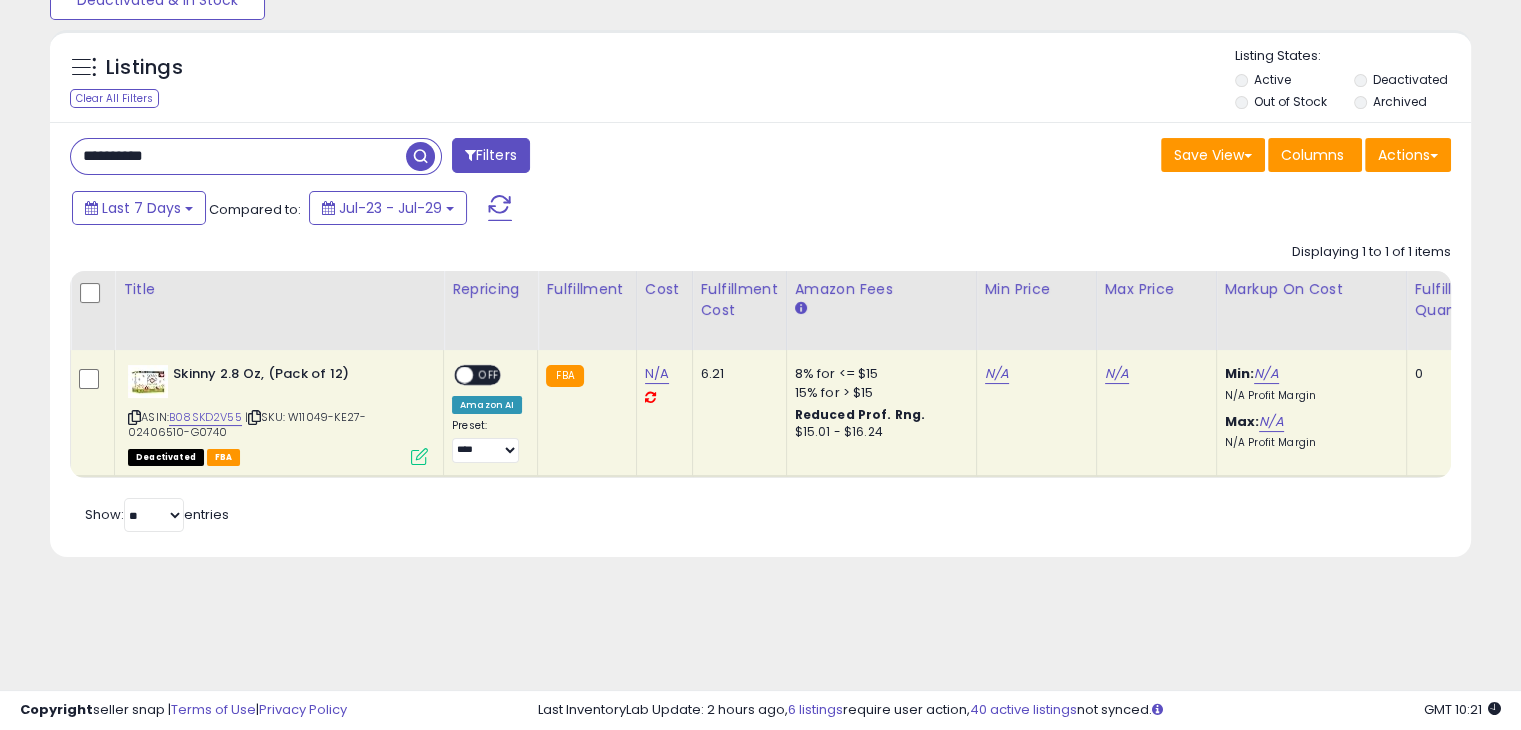 click on "**********" at bounding box center [238, 156] 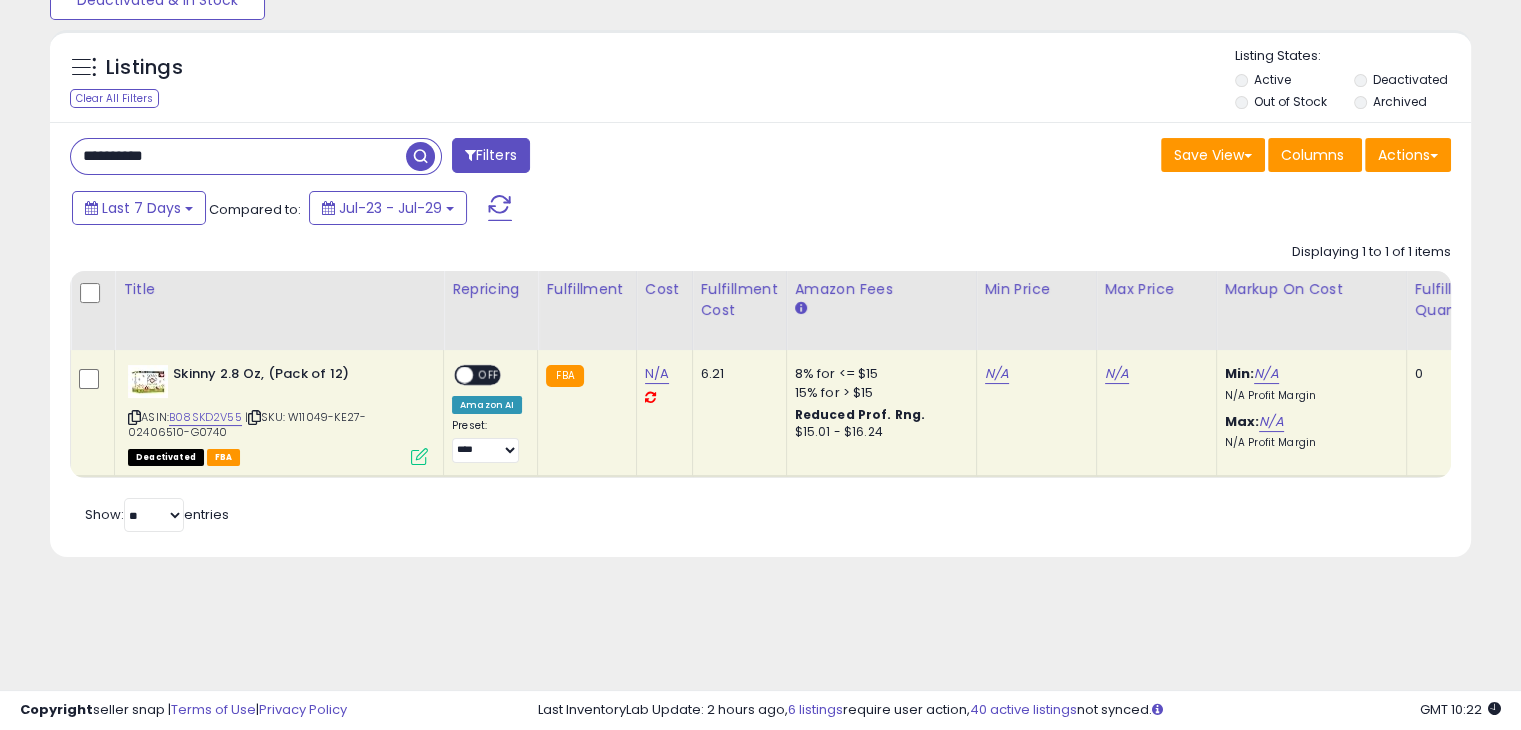 click at bounding box center (419, 456) 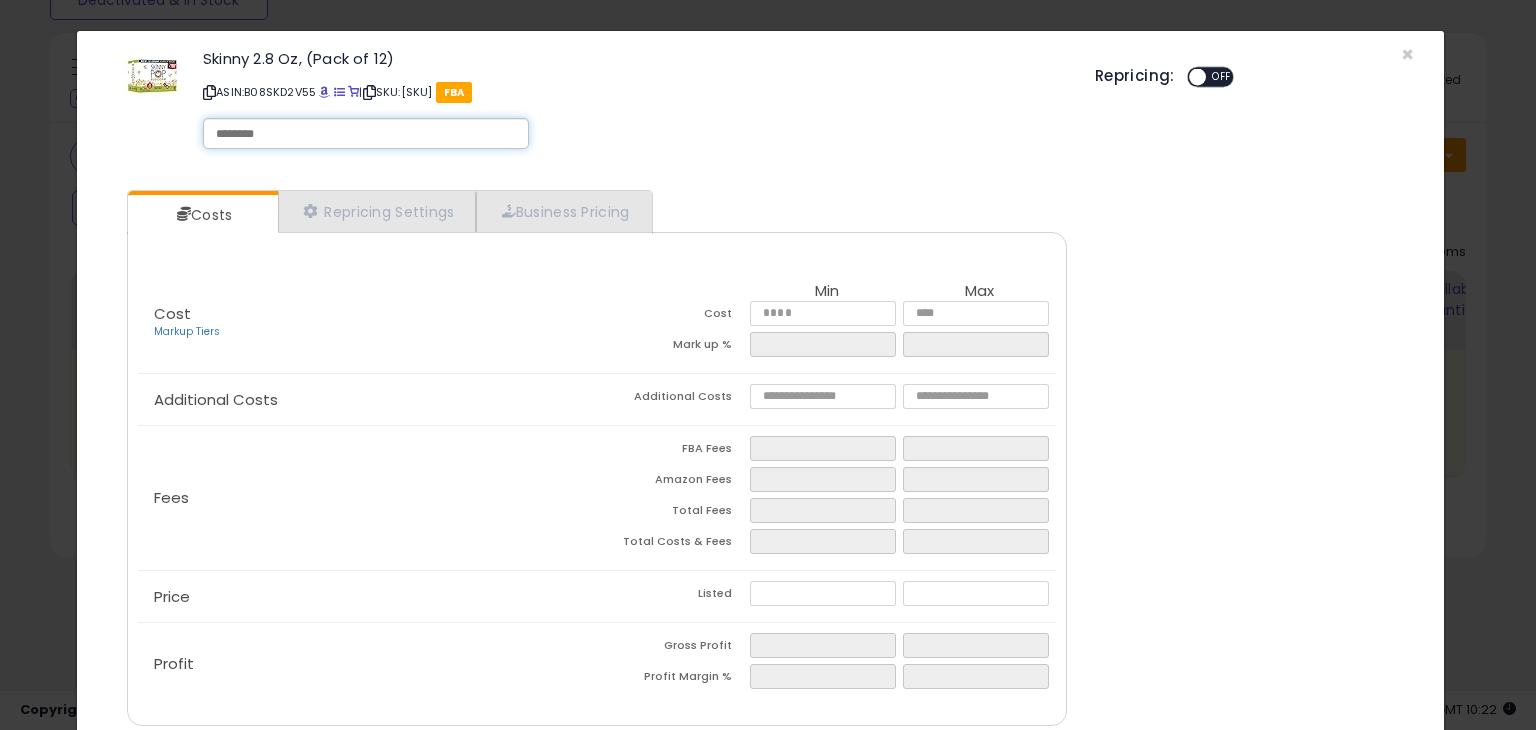 click at bounding box center [366, 134] 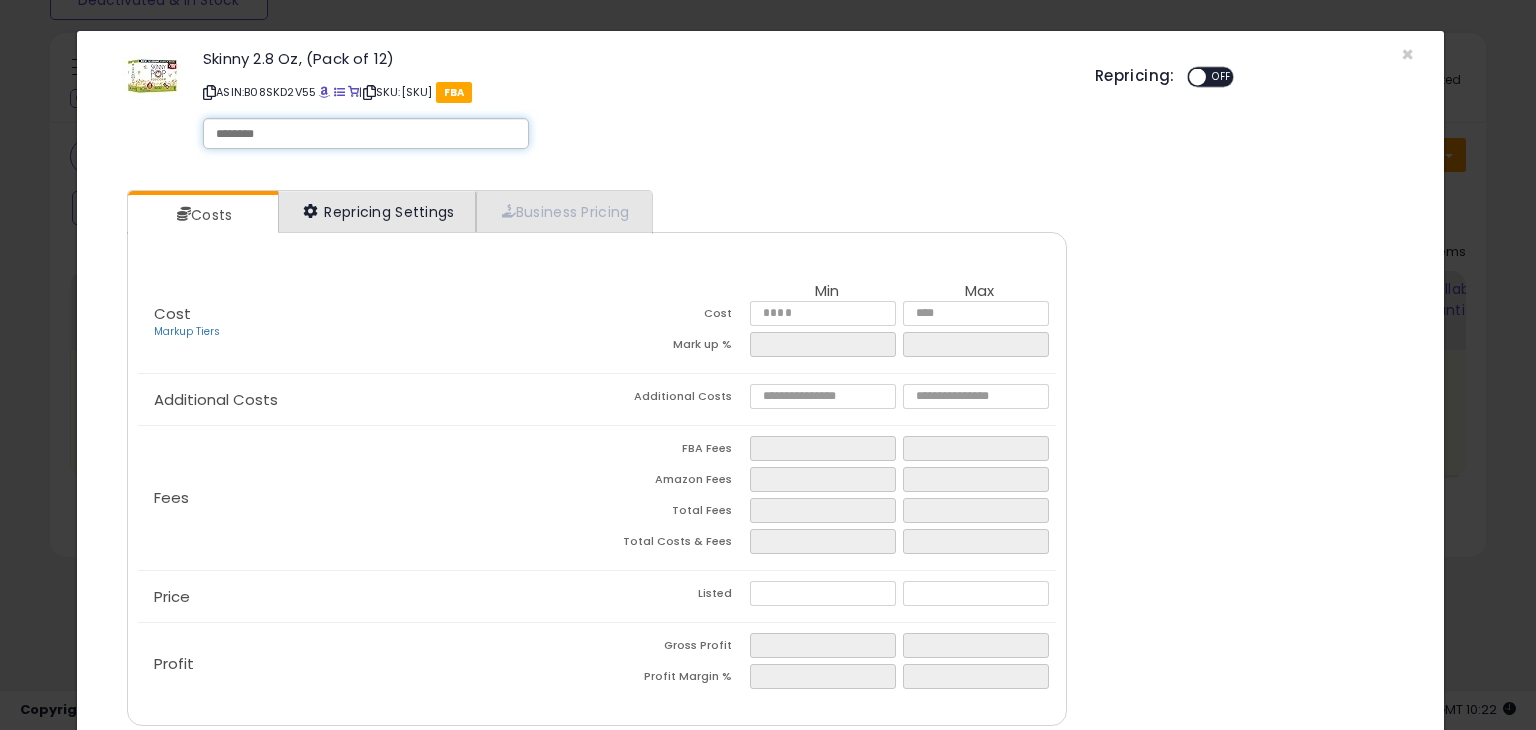 paste on "**********" 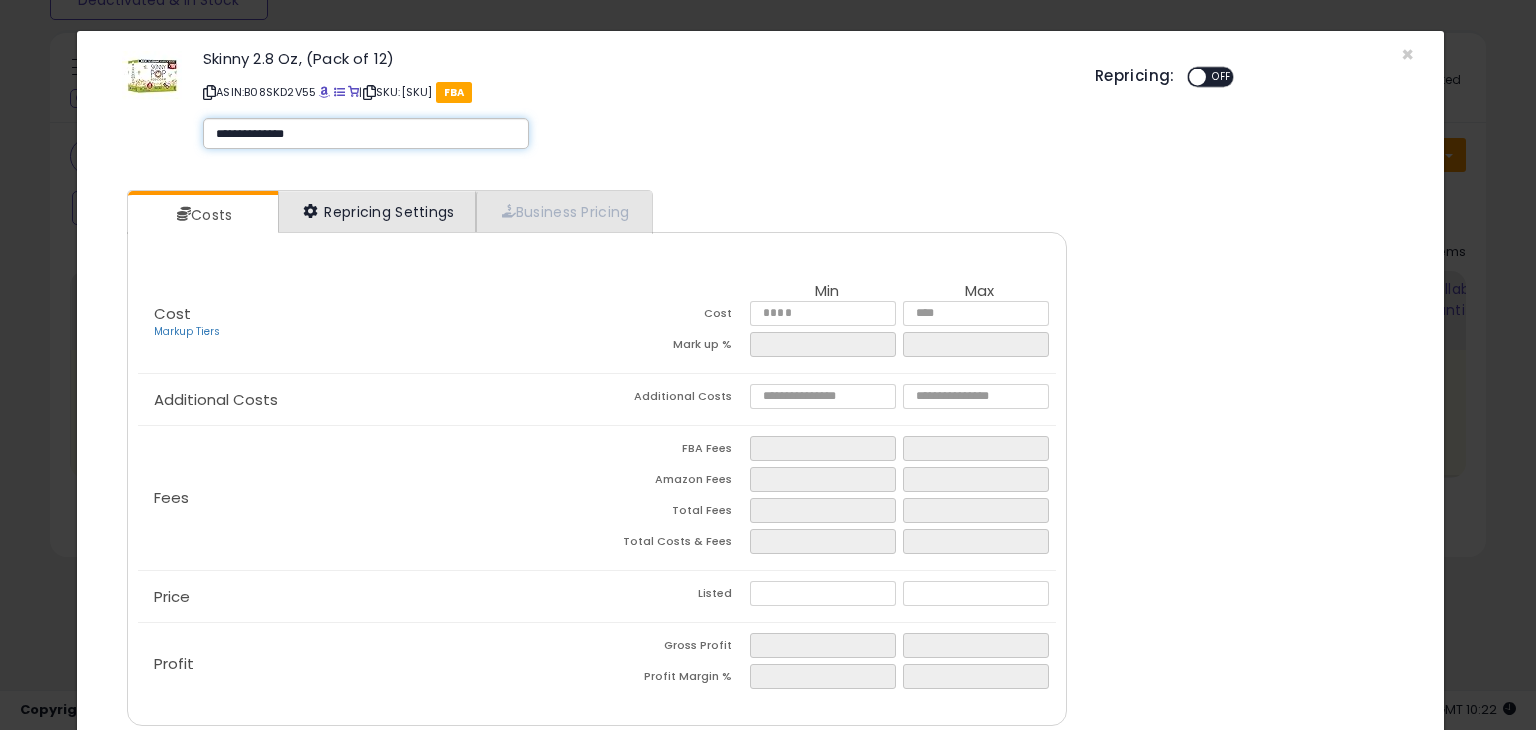 type on "**********" 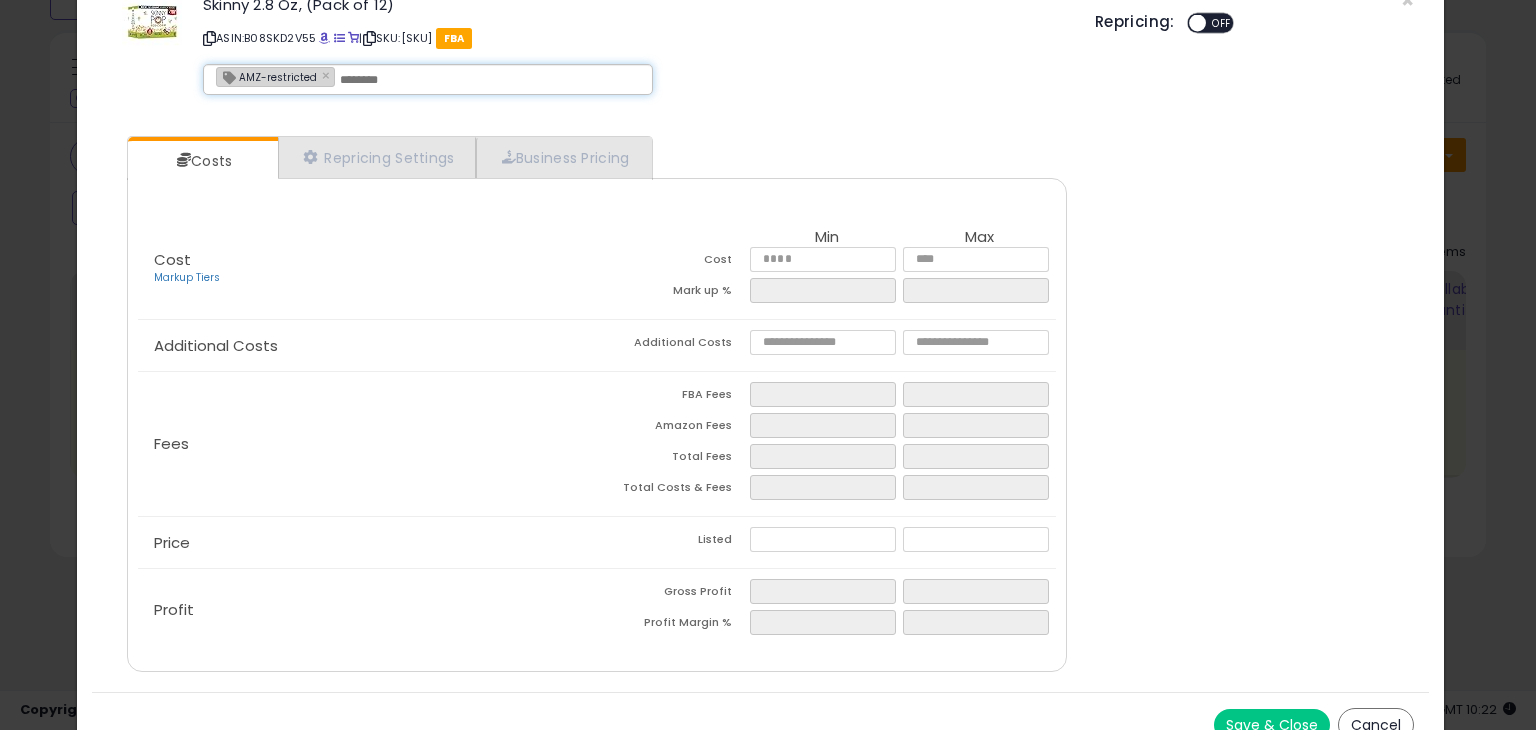scroll, scrollTop: 79, scrollLeft: 0, axis: vertical 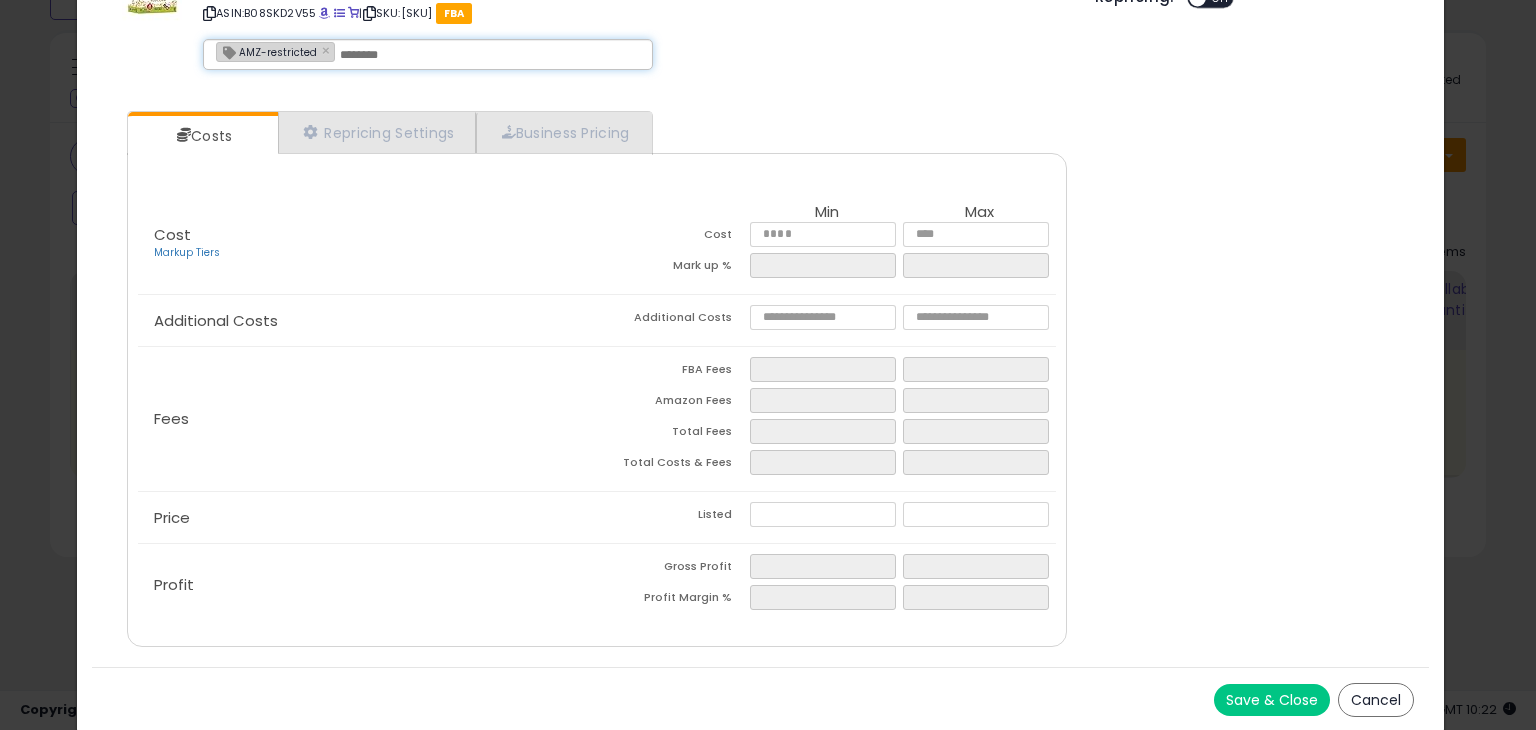 click on "Save & Close
Cancel" at bounding box center [760, 699] 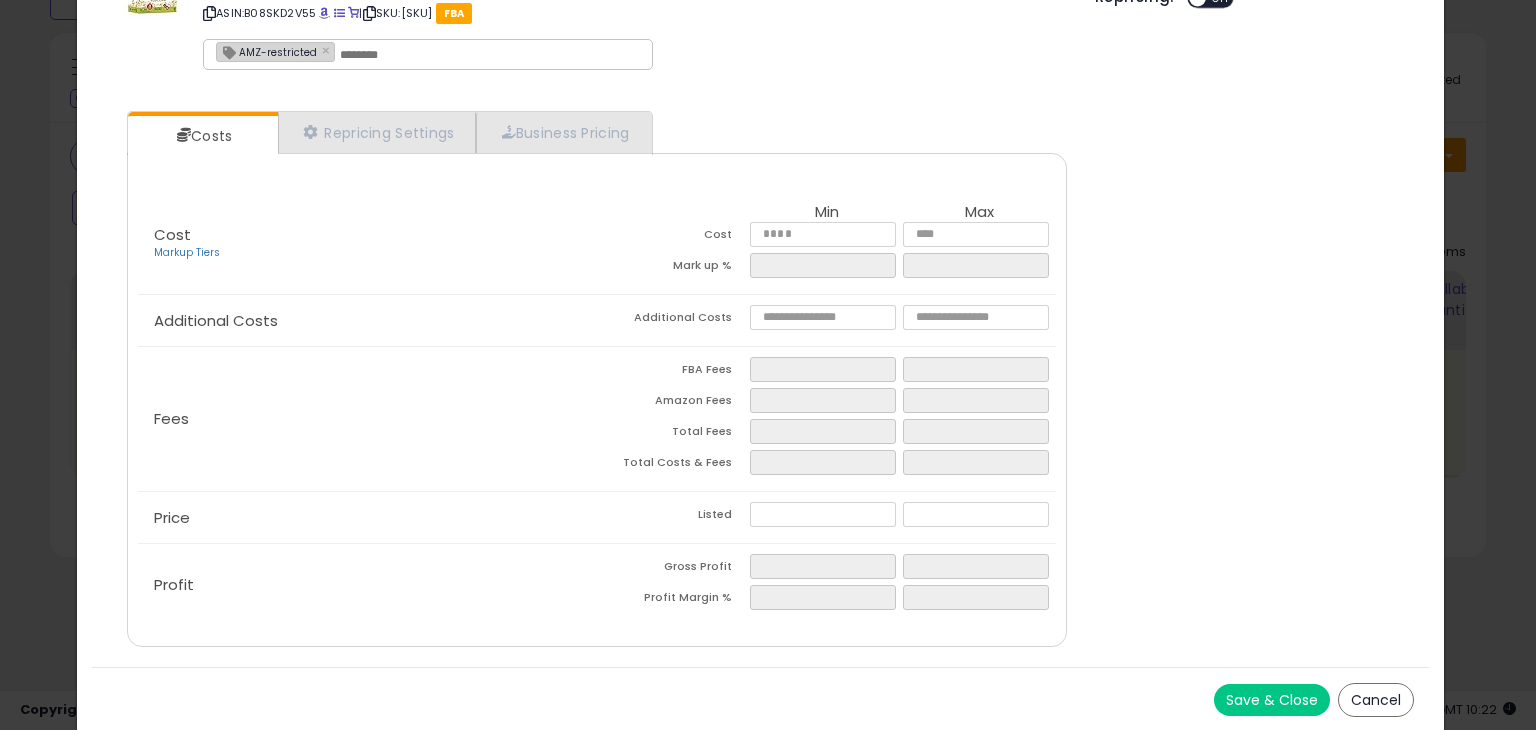 click on "Save & Close" at bounding box center [1272, 700] 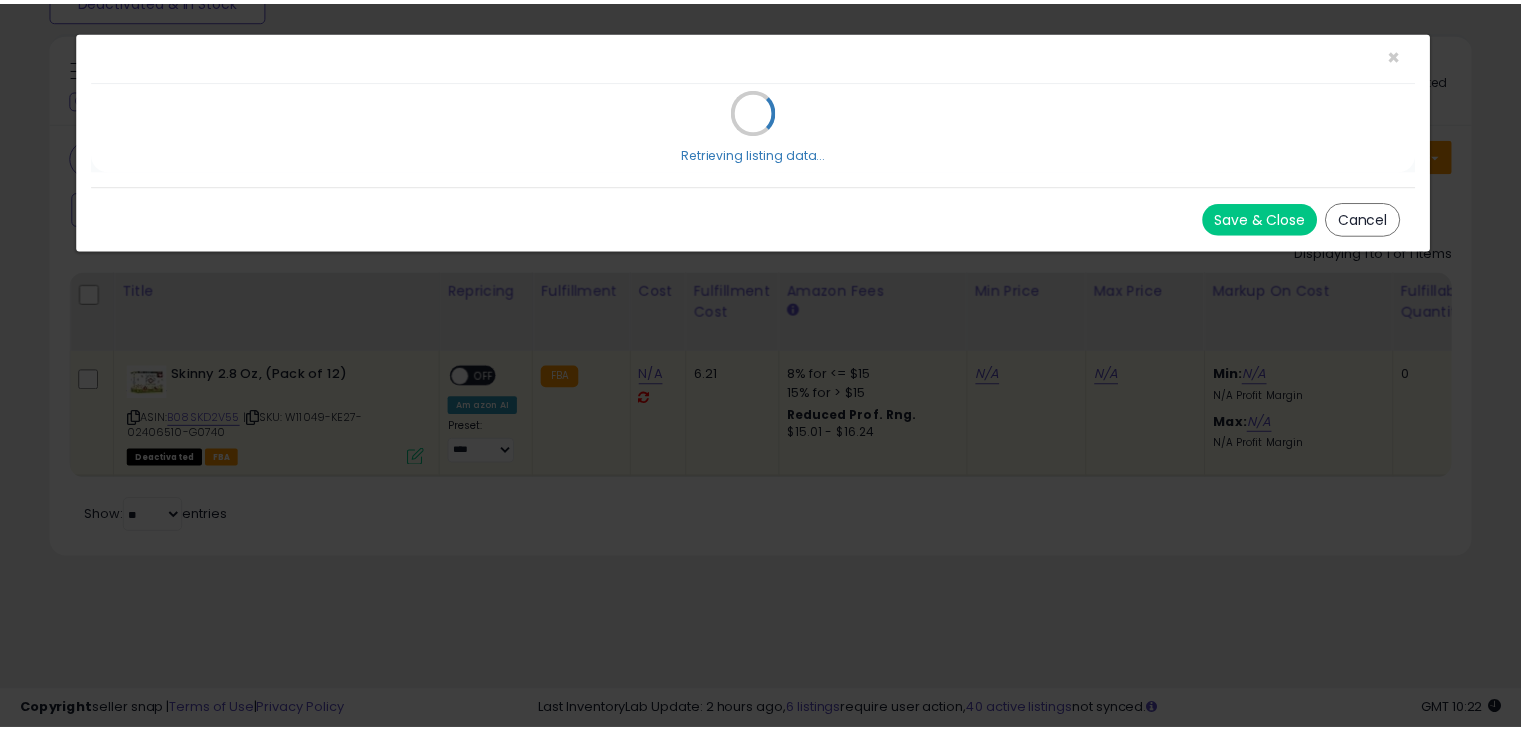 scroll, scrollTop: 0, scrollLeft: 0, axis: both 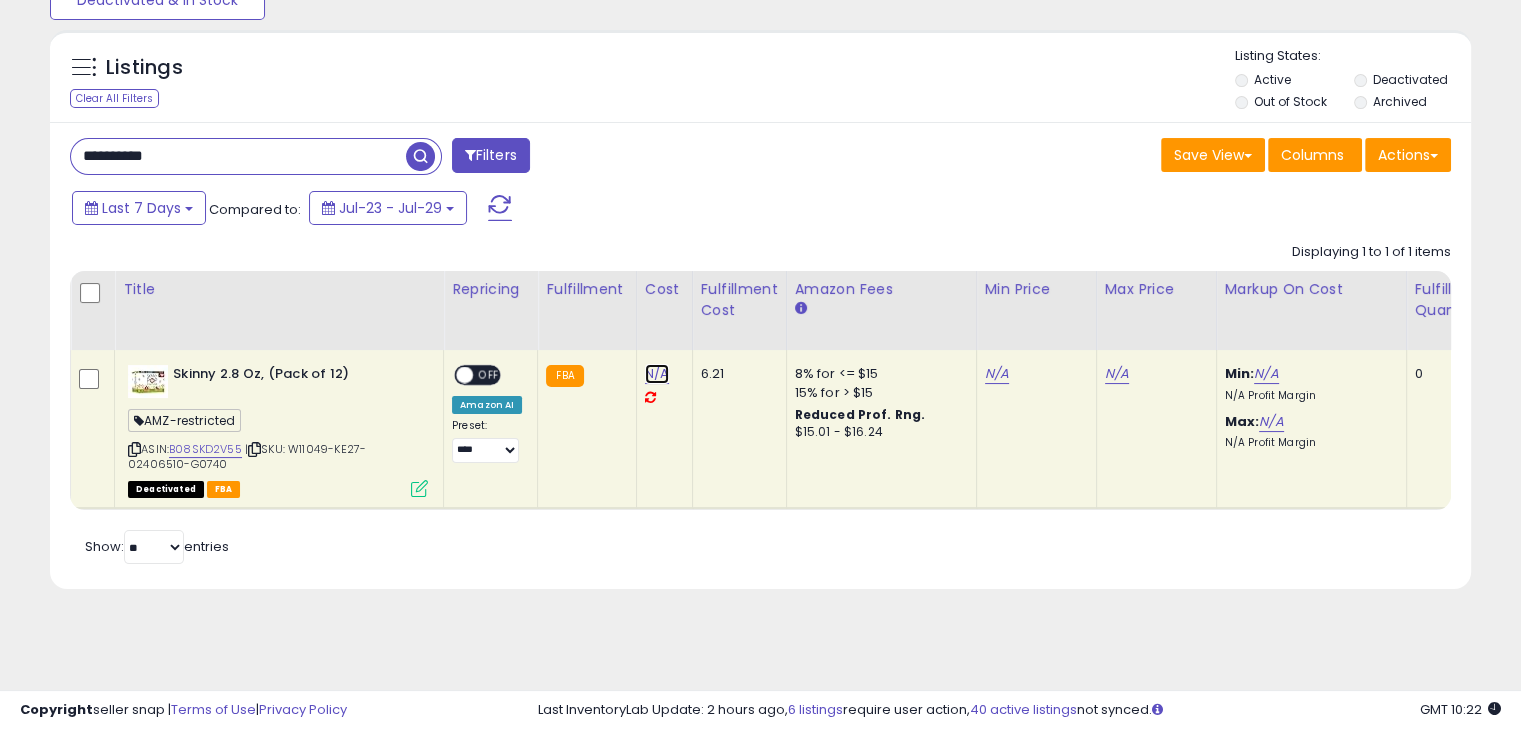 click on "N/A" at bounding box center [657, 374] 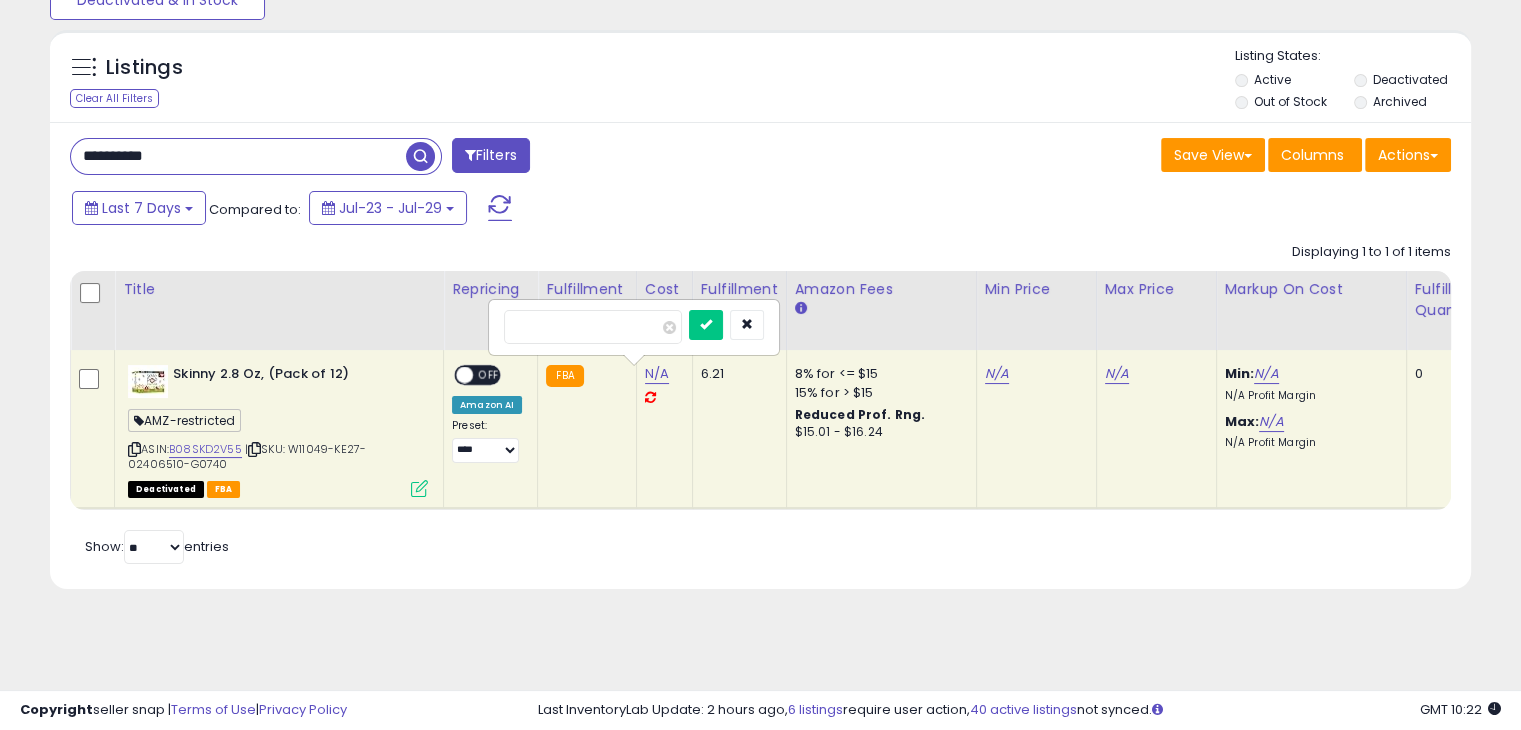 type on "***" 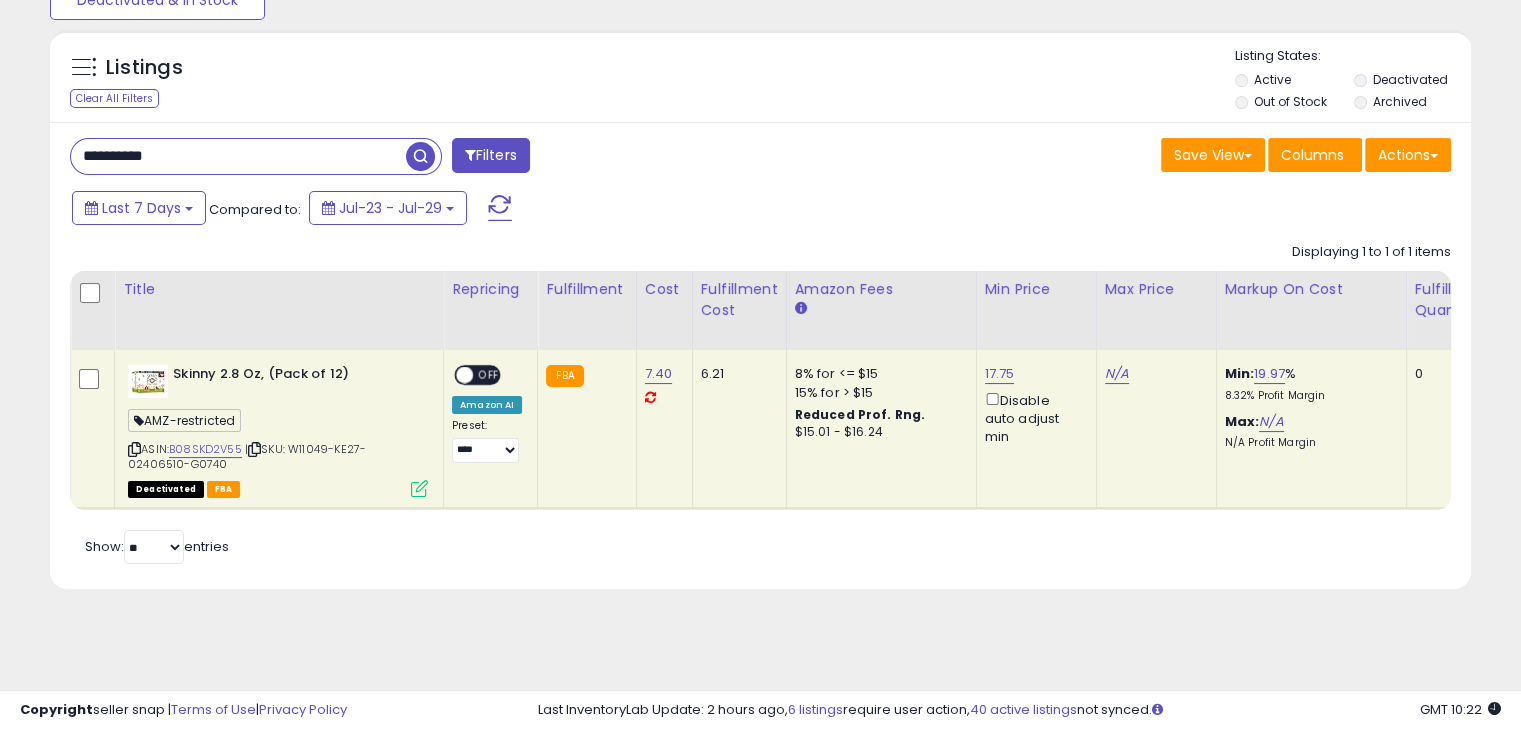 scroll, scrollTop: 0, scrollLeft: 1208, axis: horizontal 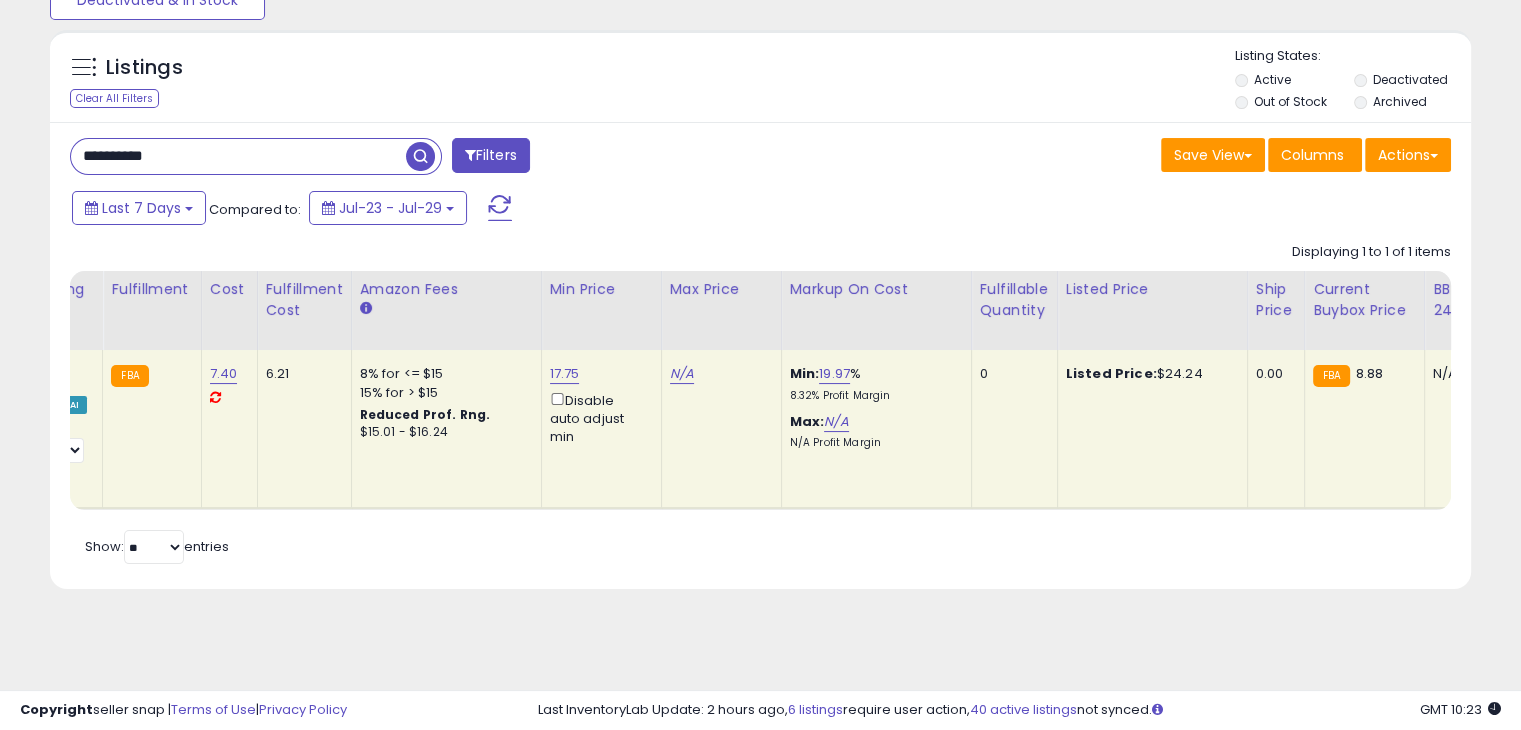 drag, startPoint x: 604, startPoint y: 526, endPoint x: 526, endPoint y: 522, distance: 78.10249 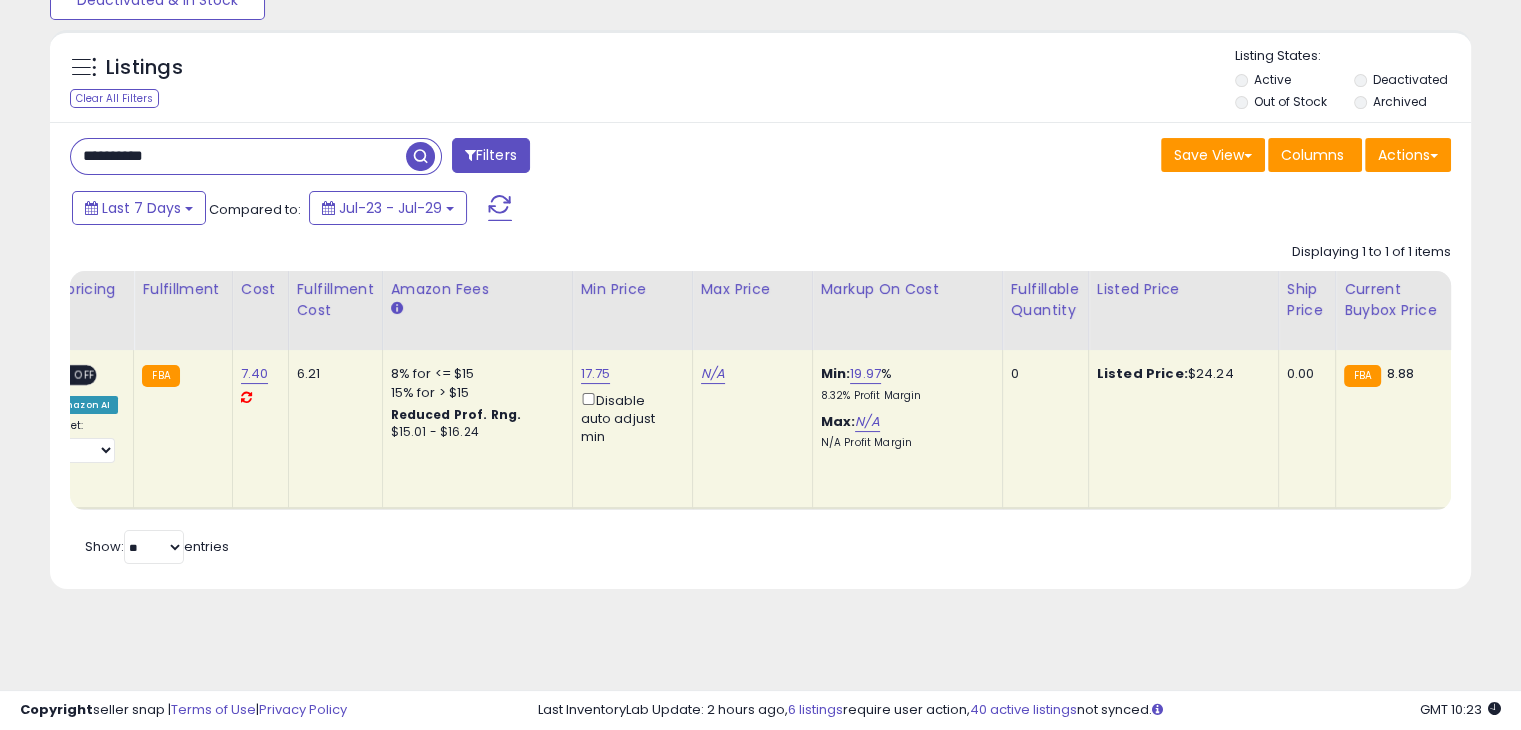 scroll, scrollTop: 0, scrollLeft: 332, axis: horizontal 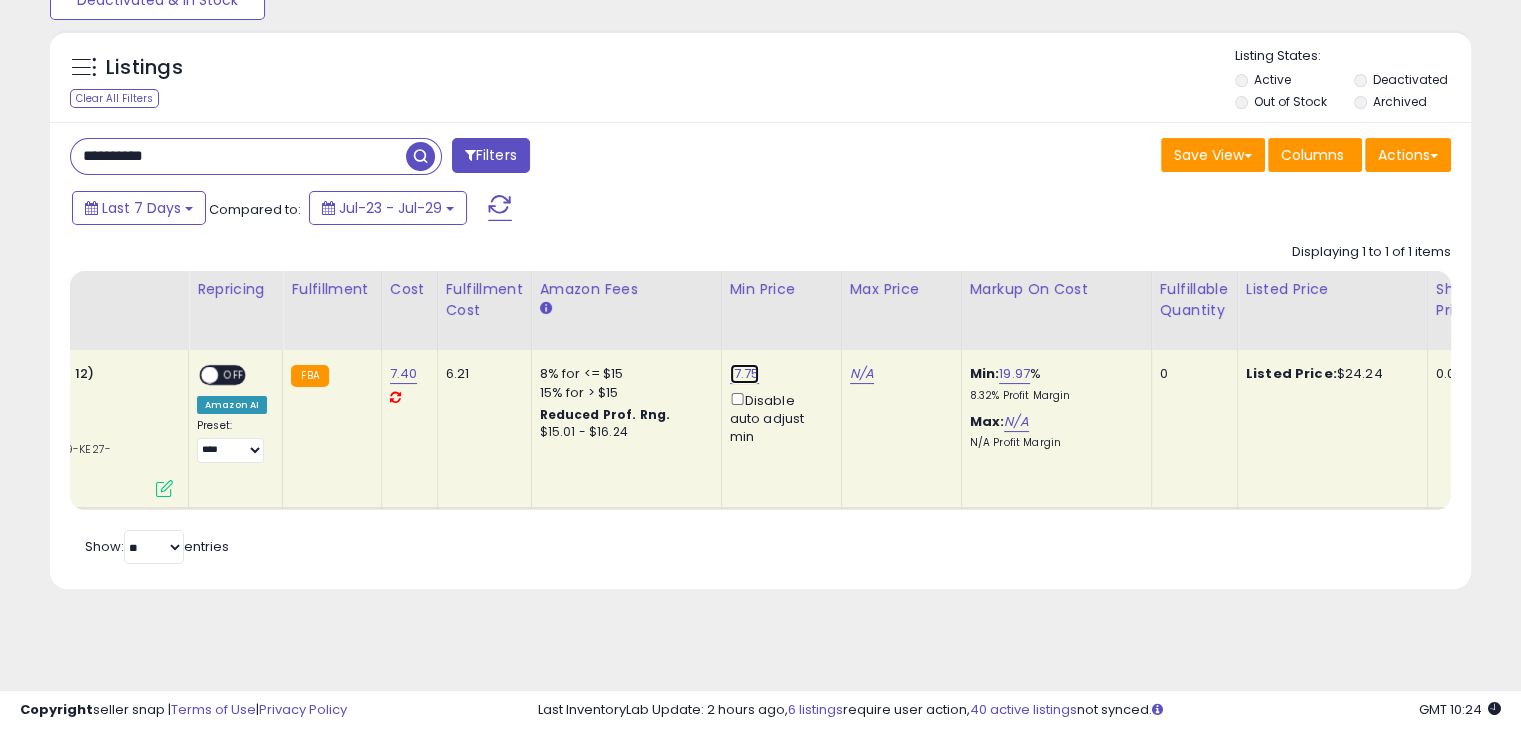 click on "17.75" at bounding box center (745, 374) 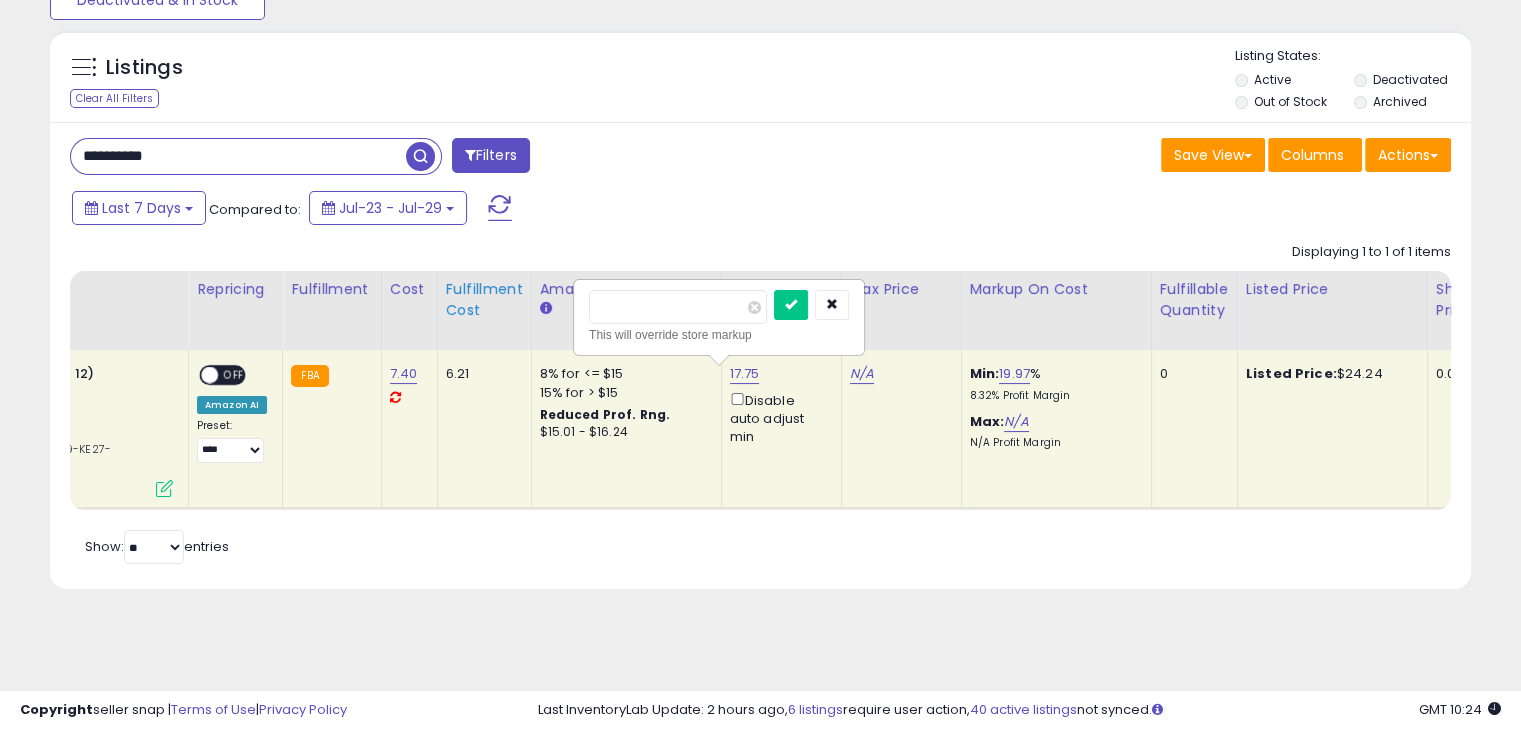 drag, startPoint x: 664, startPoint y: 303, endPoint x: 483, endPoint y: 303, distance: 181 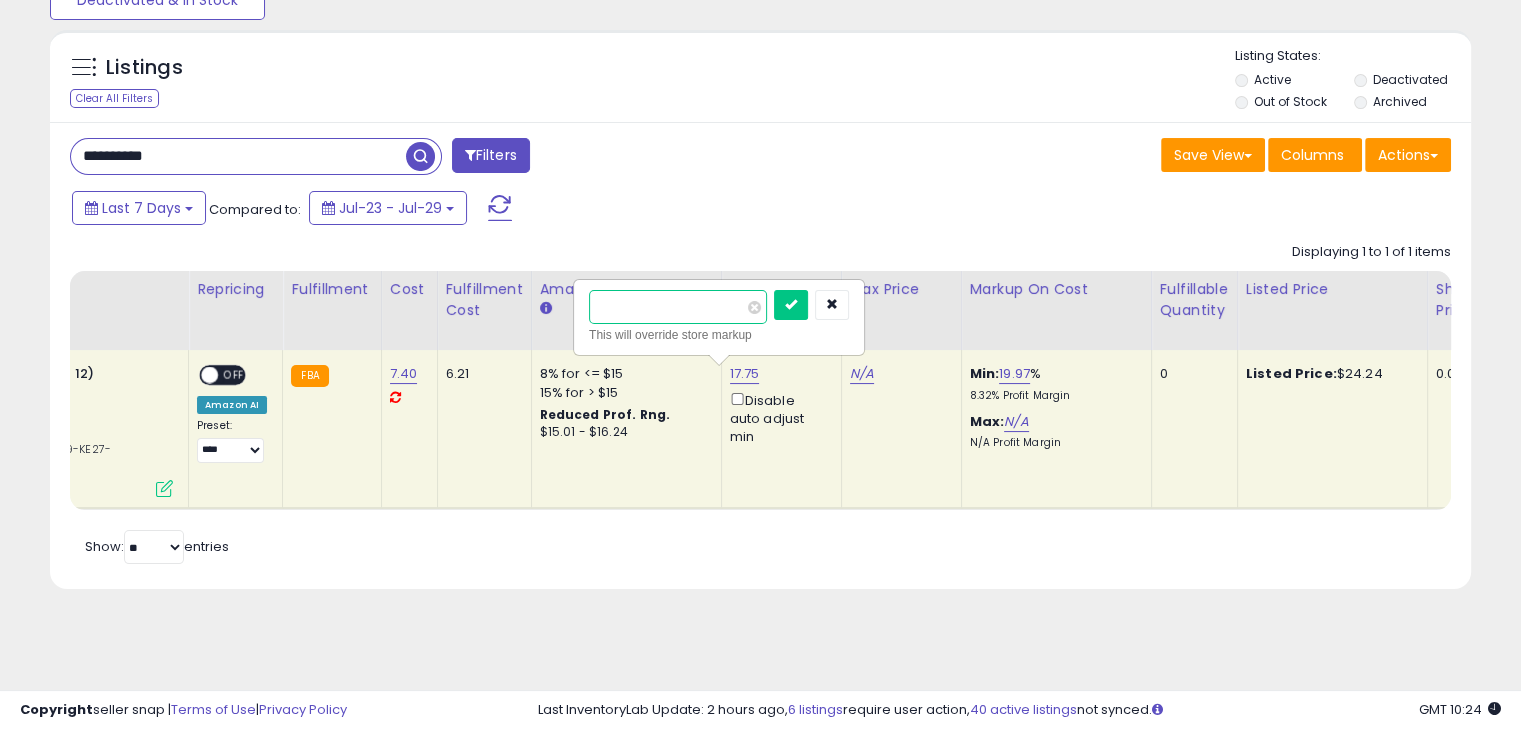 type on "**" 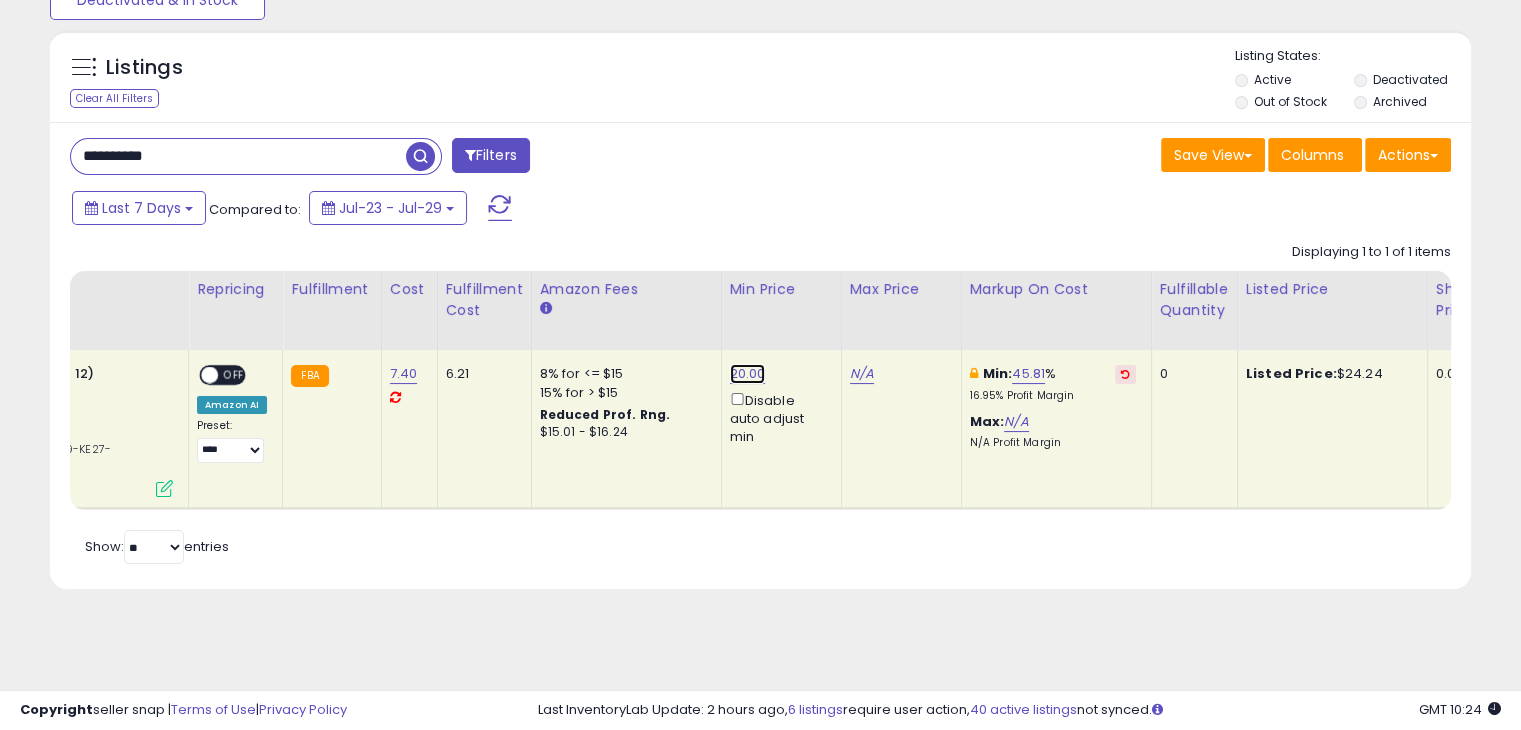 click on "20.00" at bounding box center (748, 374) 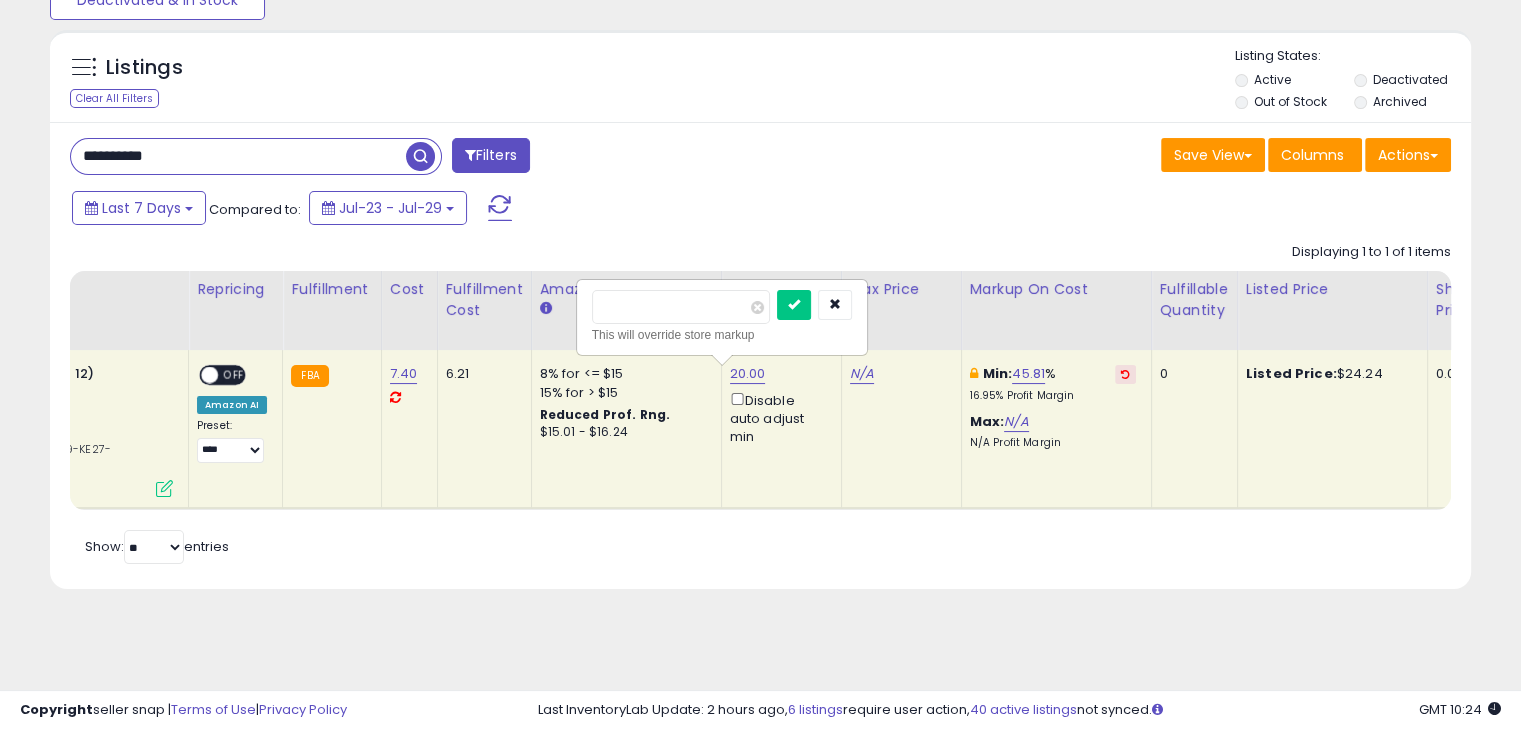 type on "****" 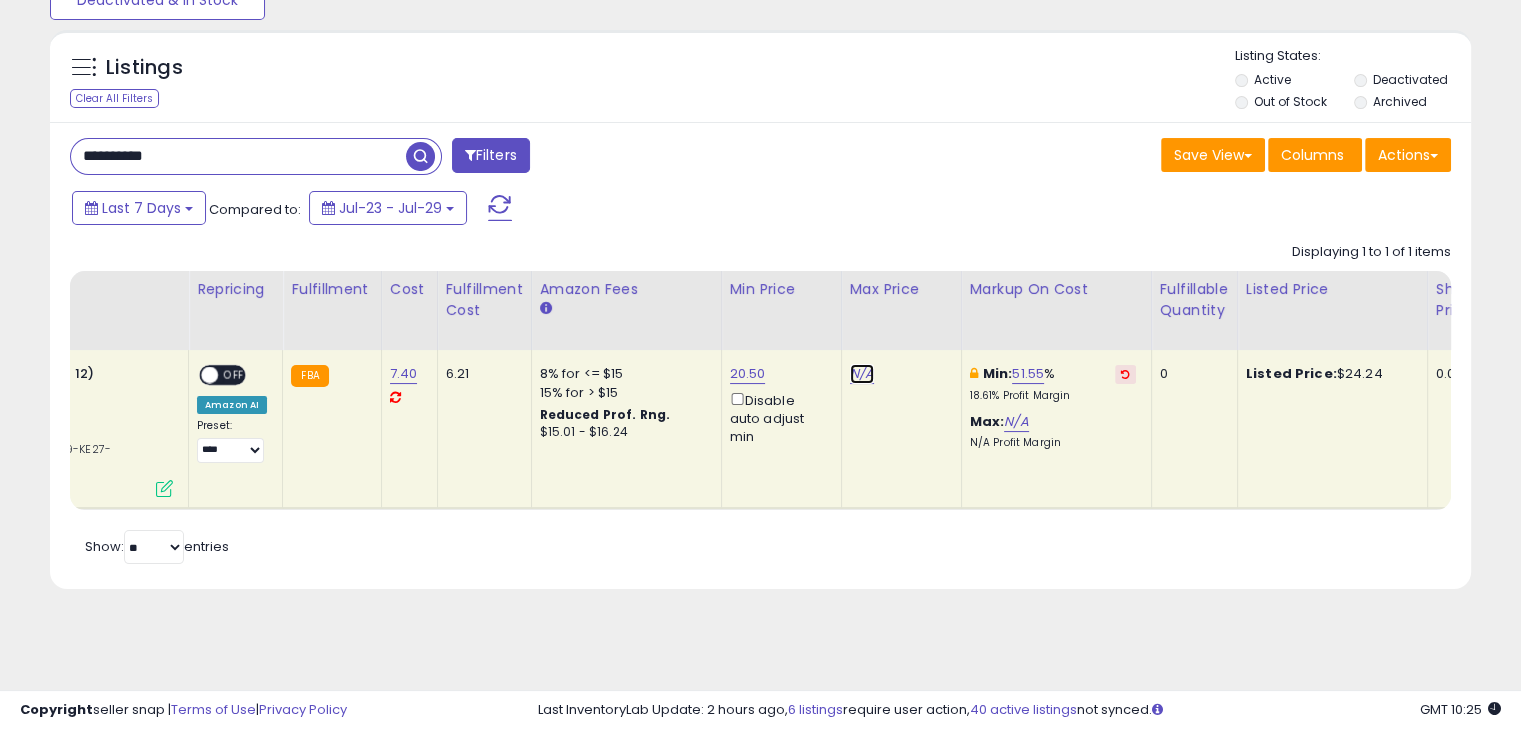 click on "N/A" at bounding box center (862, 374) 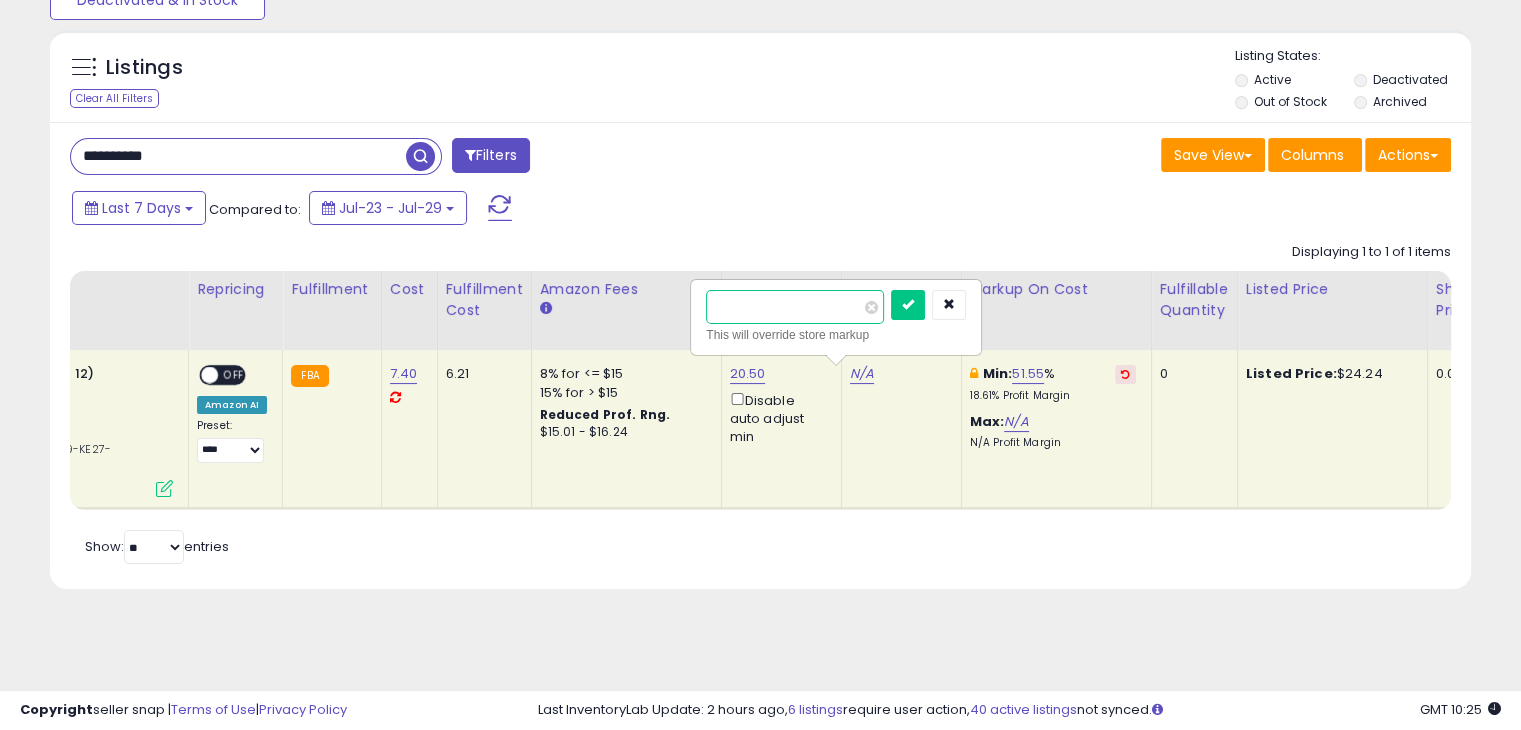 type on "****" 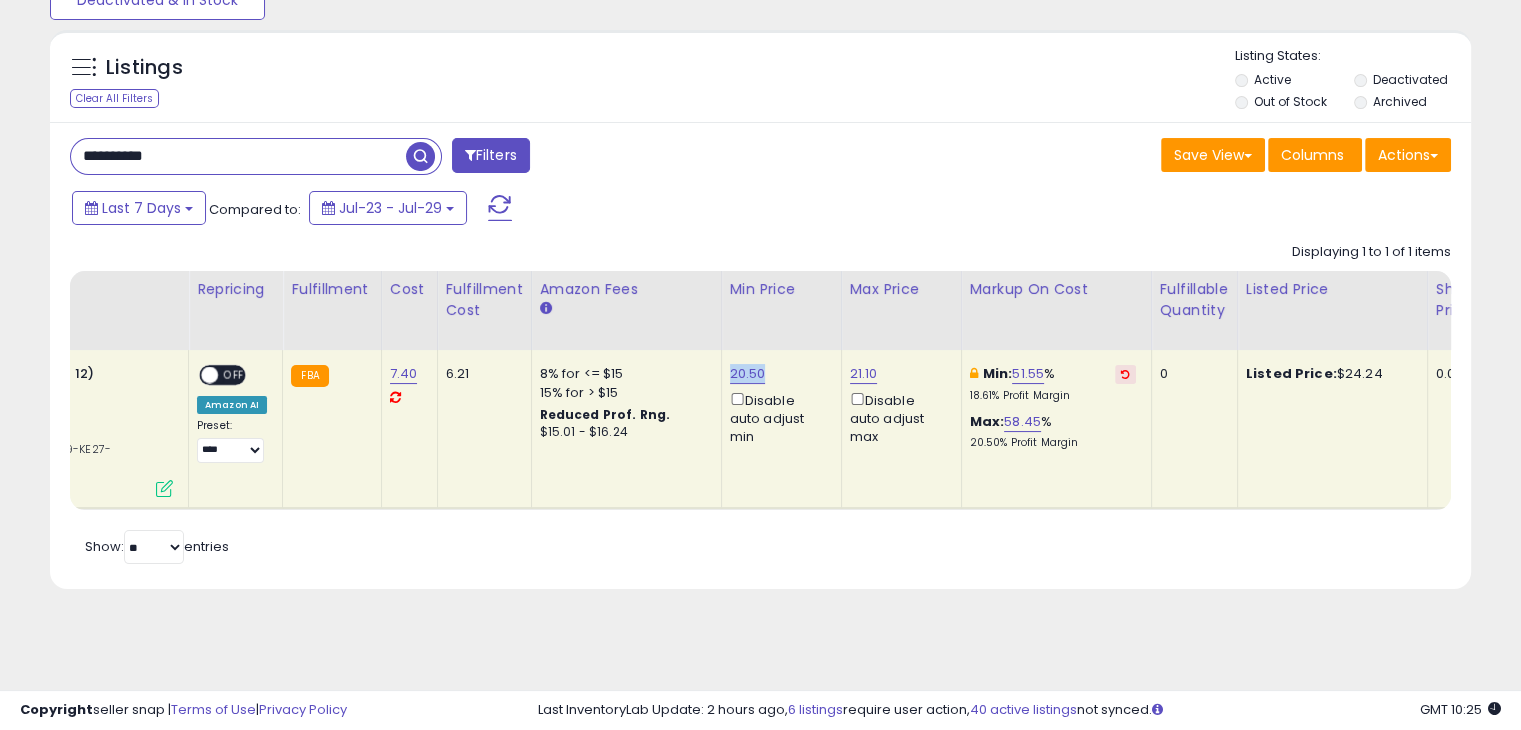 drag, startPoint x: 787, startPoint y: 369, endPoint x: 711, endPoint y: 373, distance: 76.105194 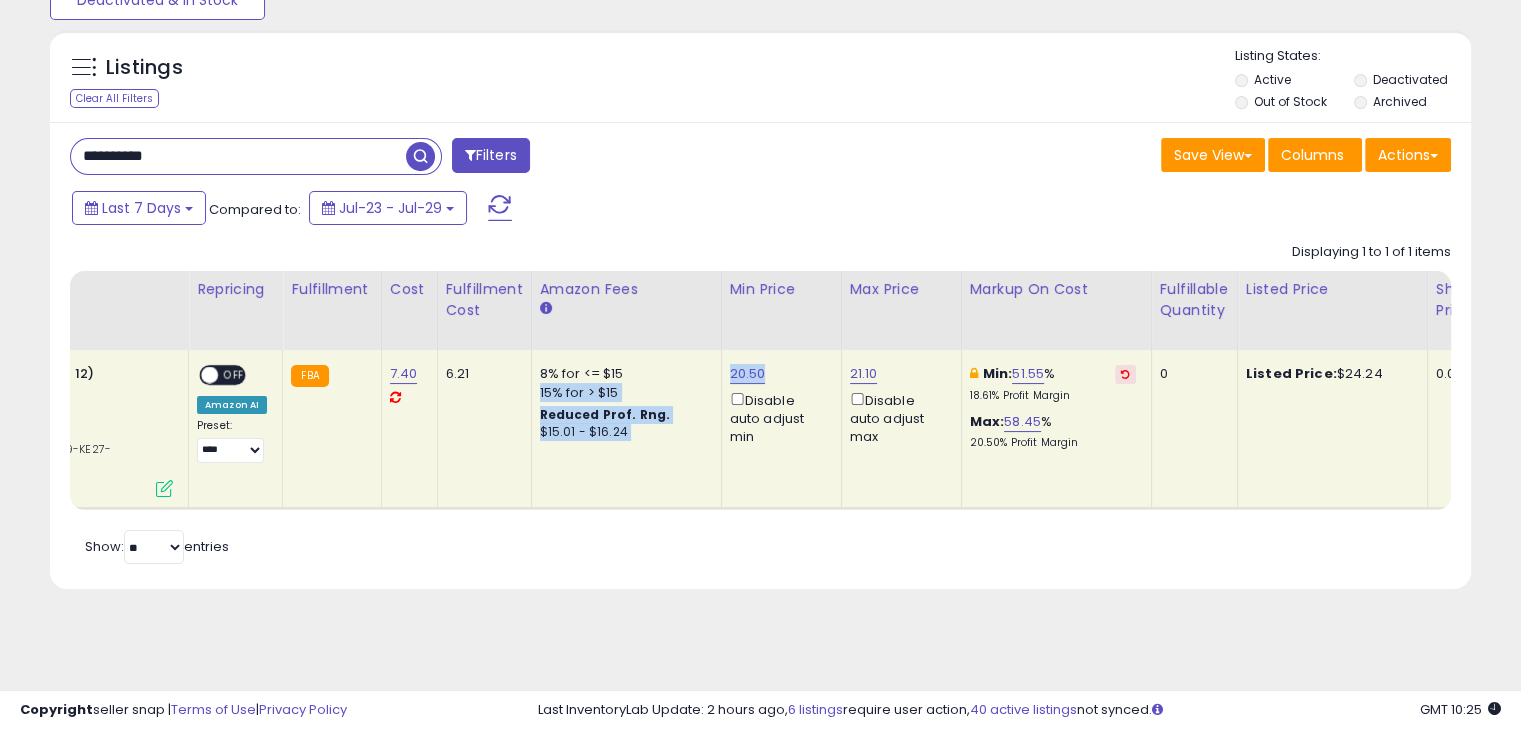 drag, startPoint x: 760, startPoint y: 508, endPoint x: 567, endPoint y: 526, distance: 193.83755 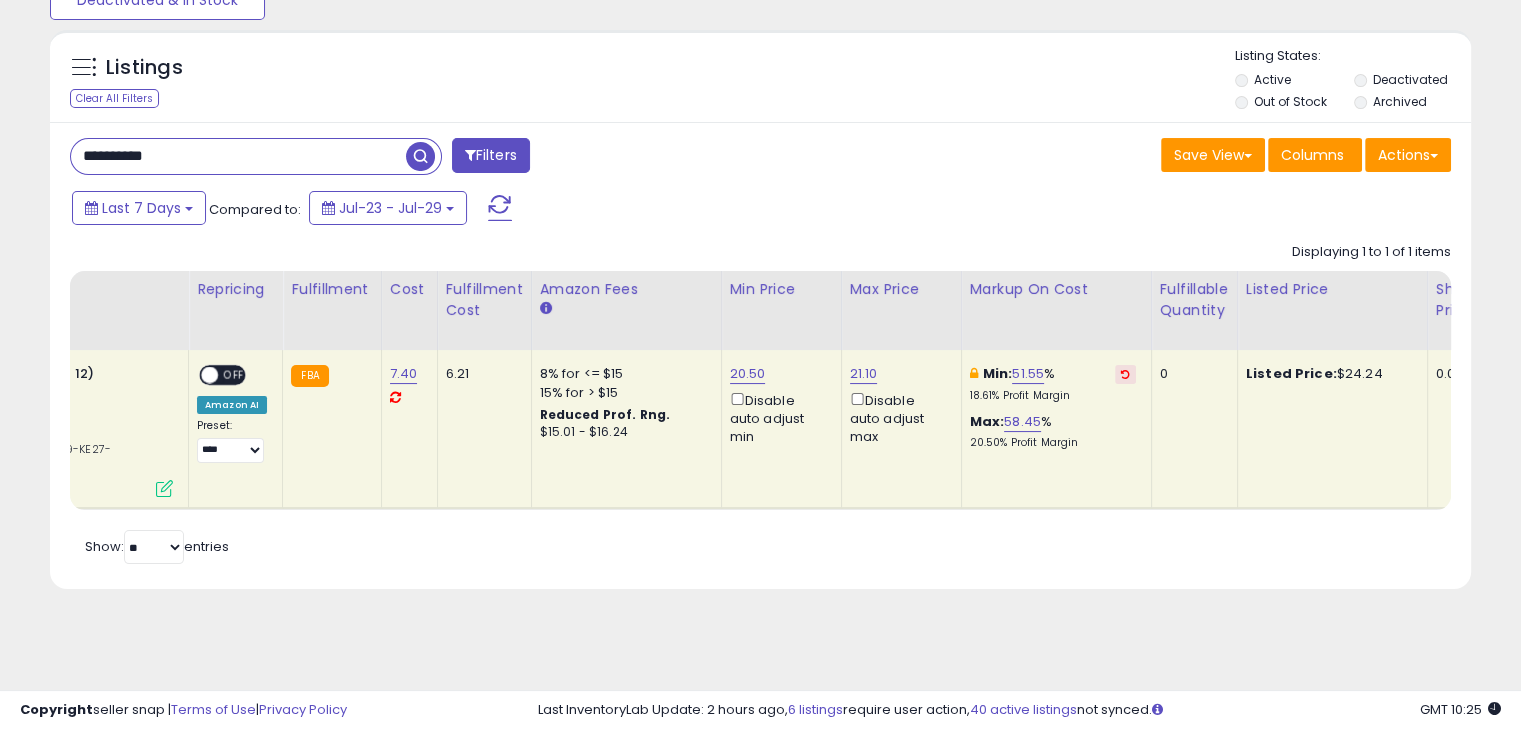 scroll, scrollTop: 0, scrollLeft: 32, axis: horizontal 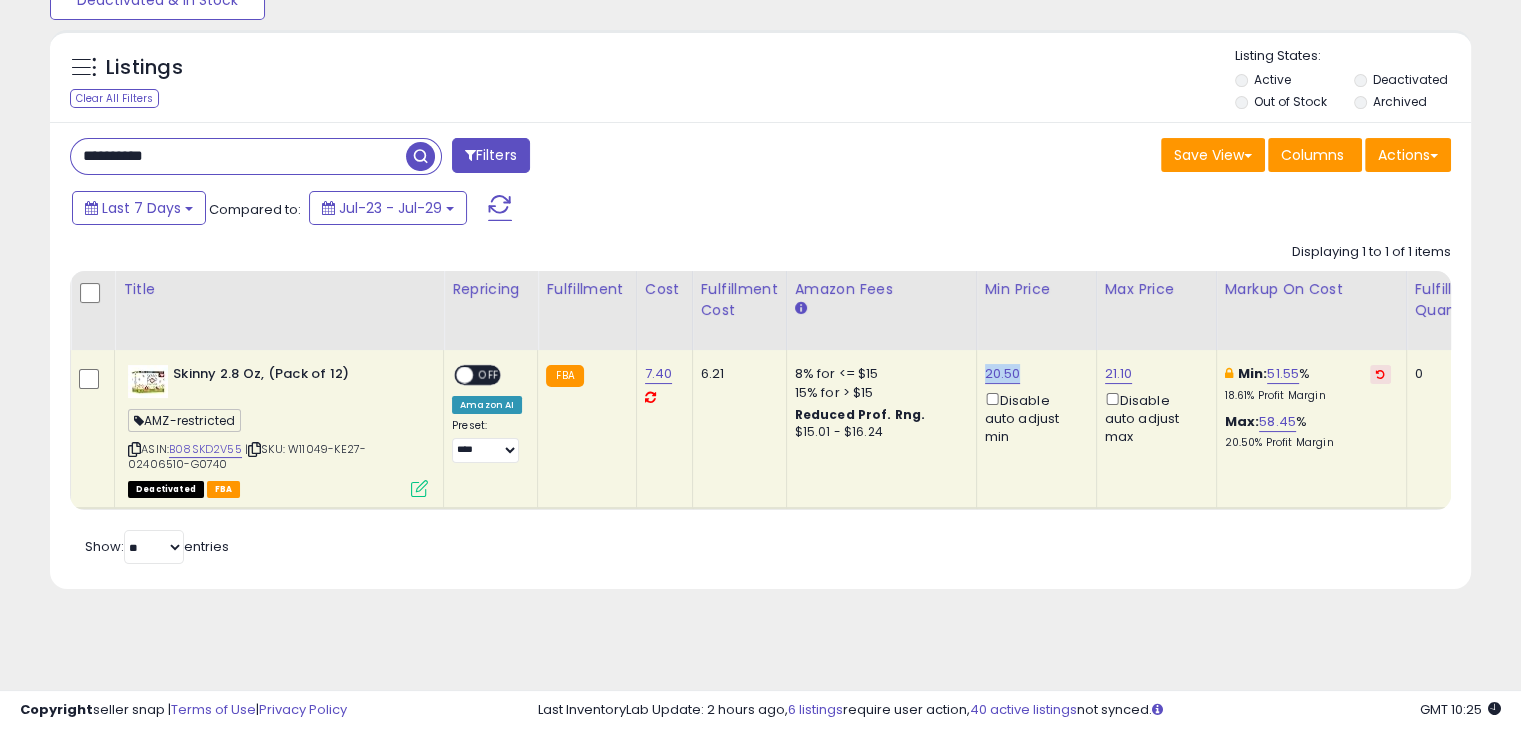 drag, startPoint x: 1025, startPoint y: 373, endPoint x: 966, endPoint y: 371, distance: 59.03389 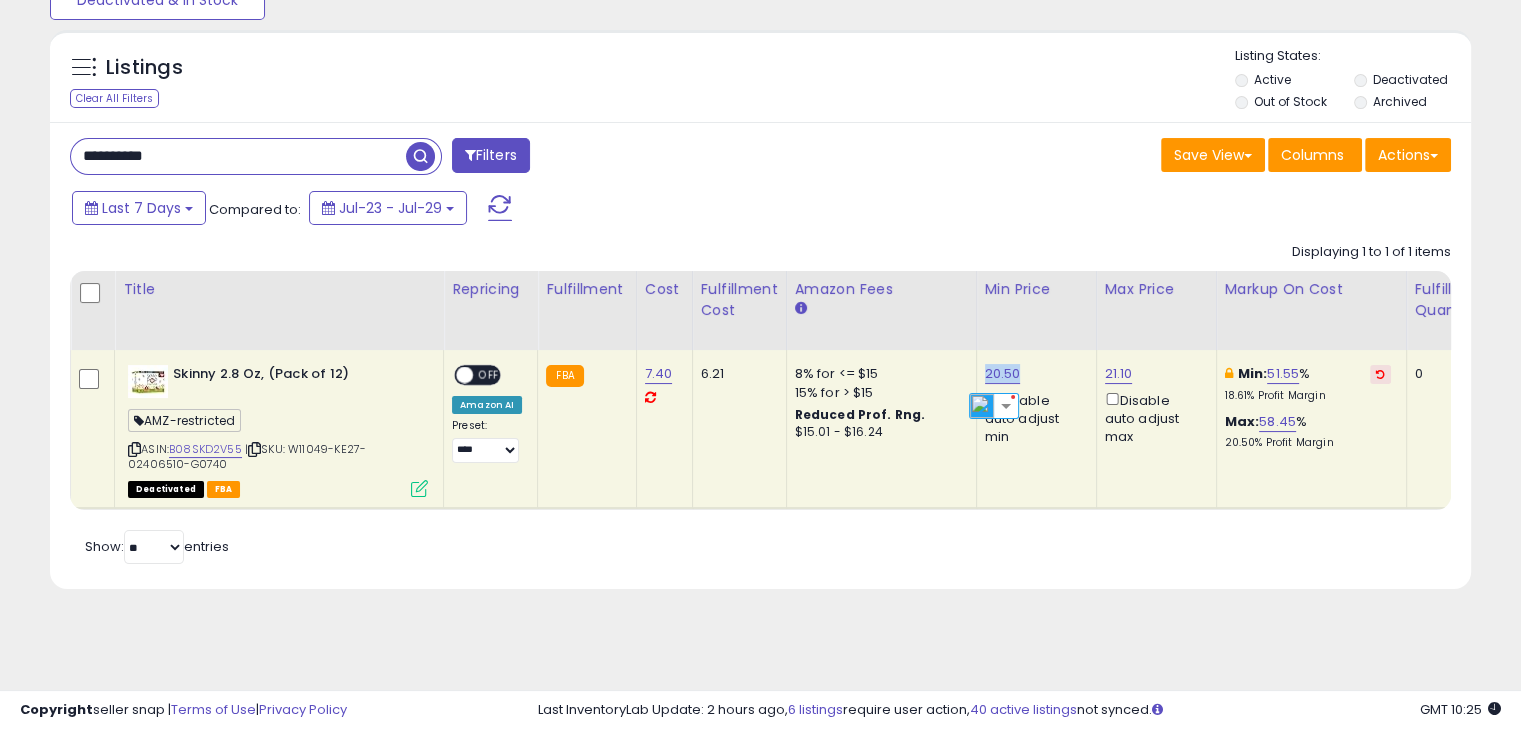 copy on "20.50" 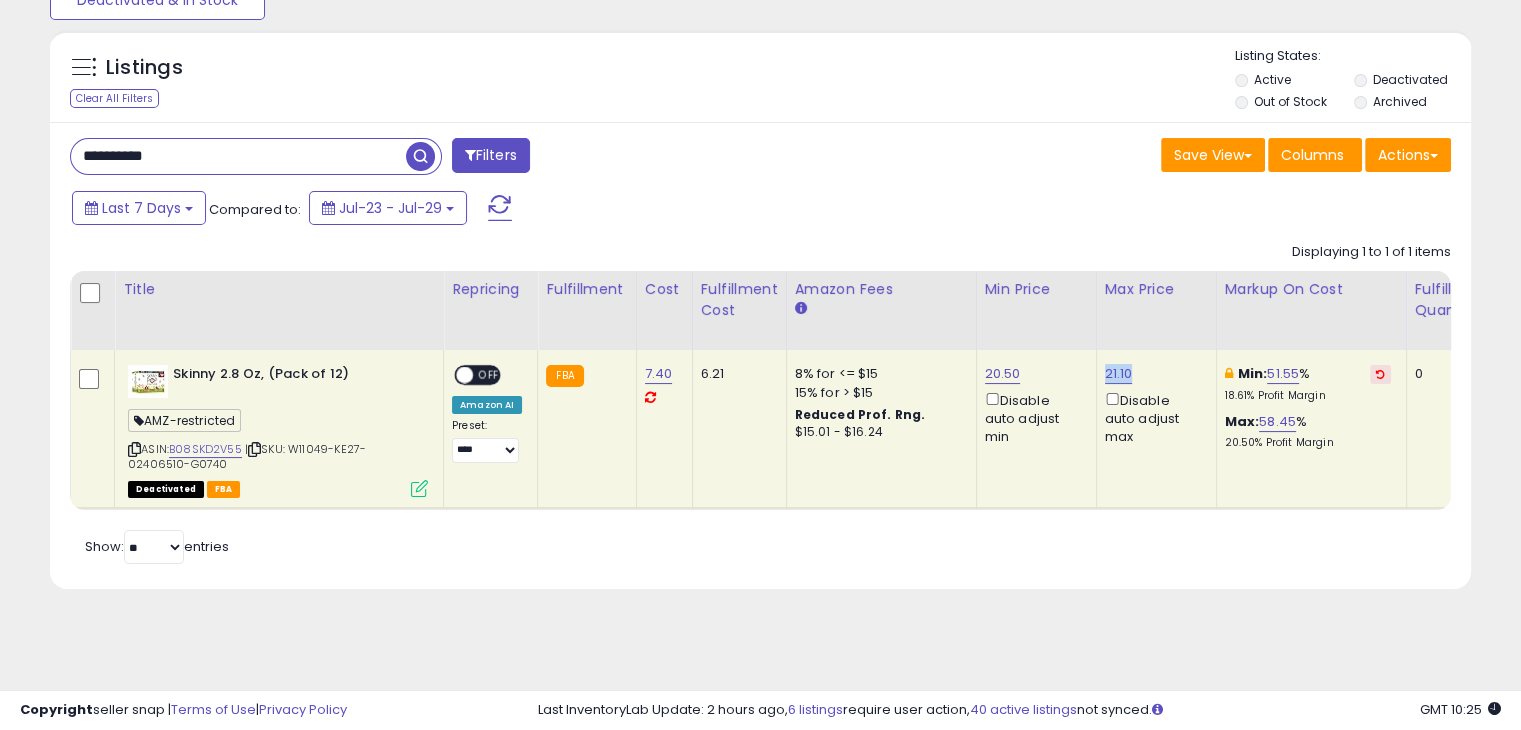 drag, startPoint x: 1150, startPoint y: 365, endPoint x: 1090, endPoint y: 368, distance: 60.074955 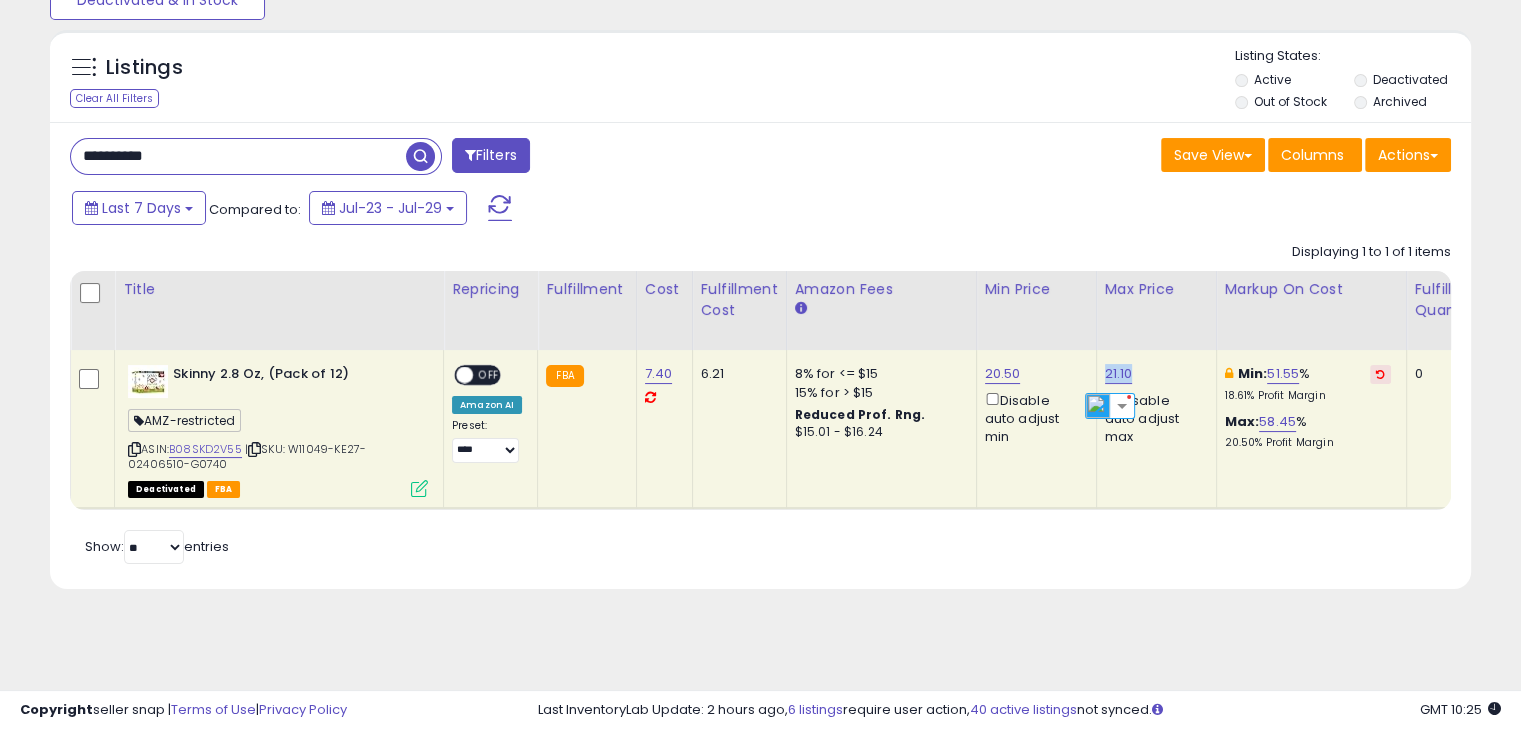 copy on "21.10" 